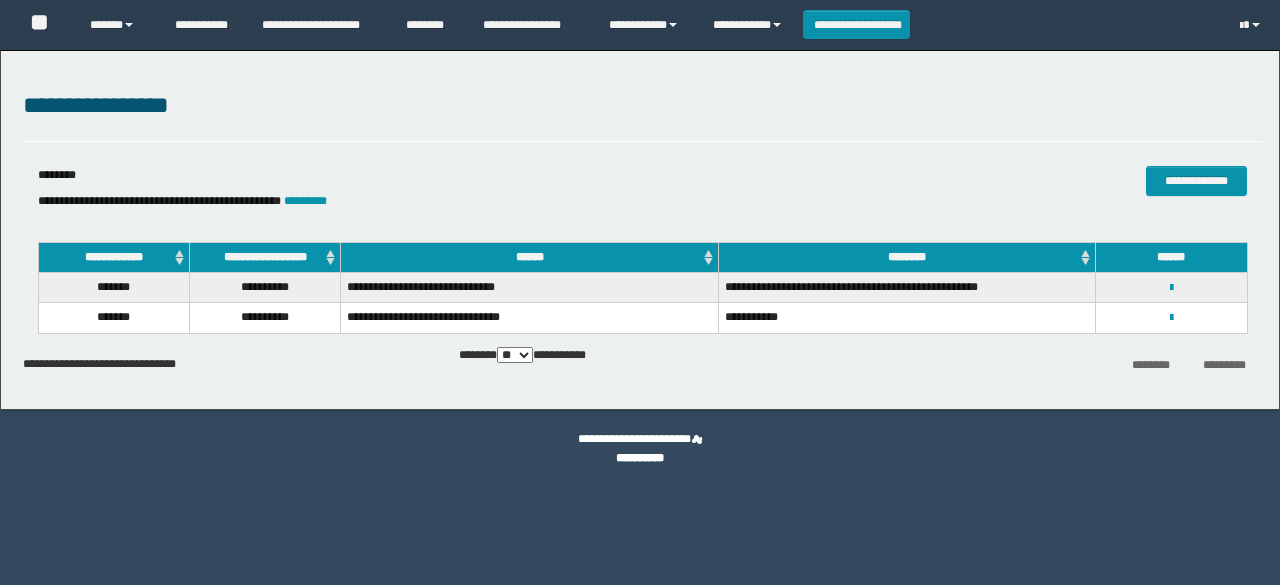 scroll, scrollTop: 0, scrollLeft: 0, axis: both 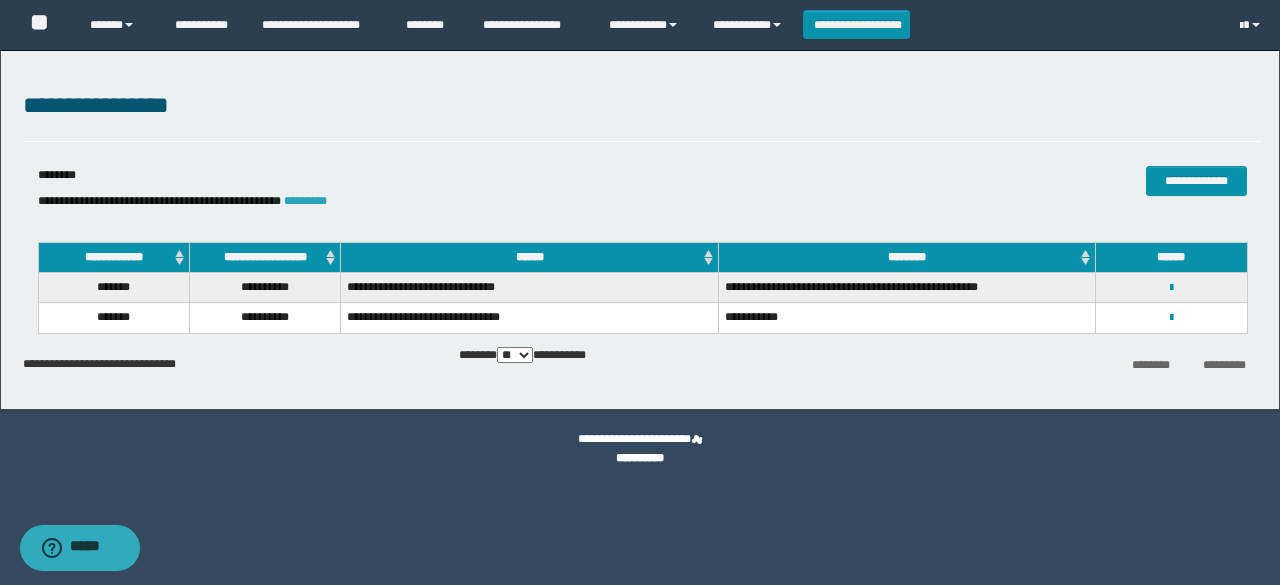 click on "*********" at bounding box center (305, 201) 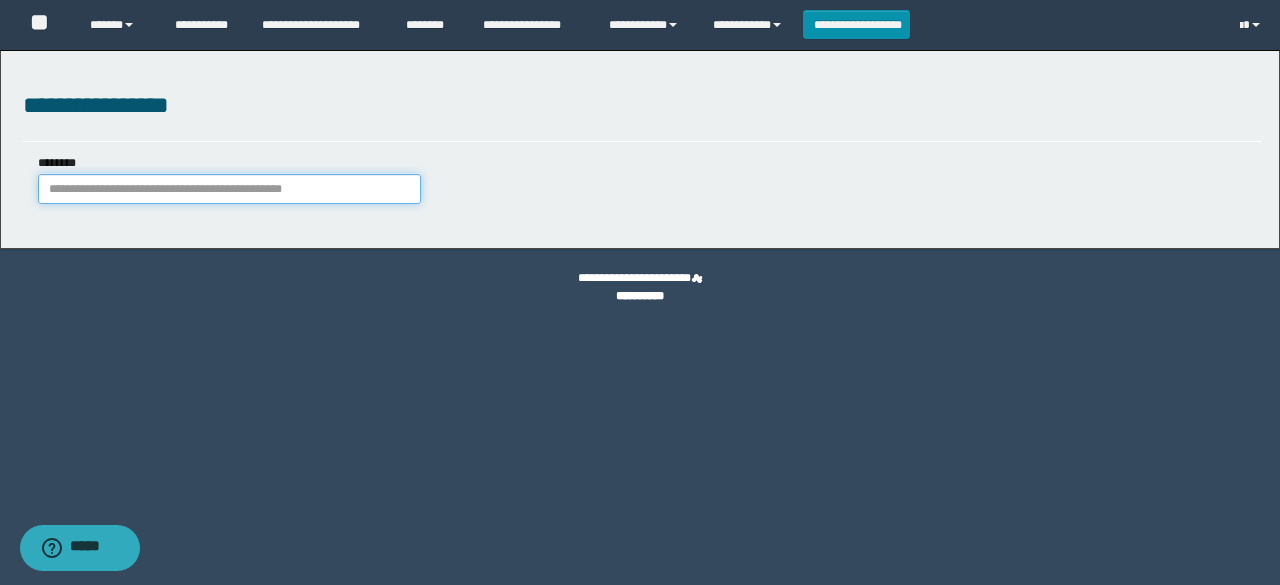 click on "********" at bounding box center (229, 189) 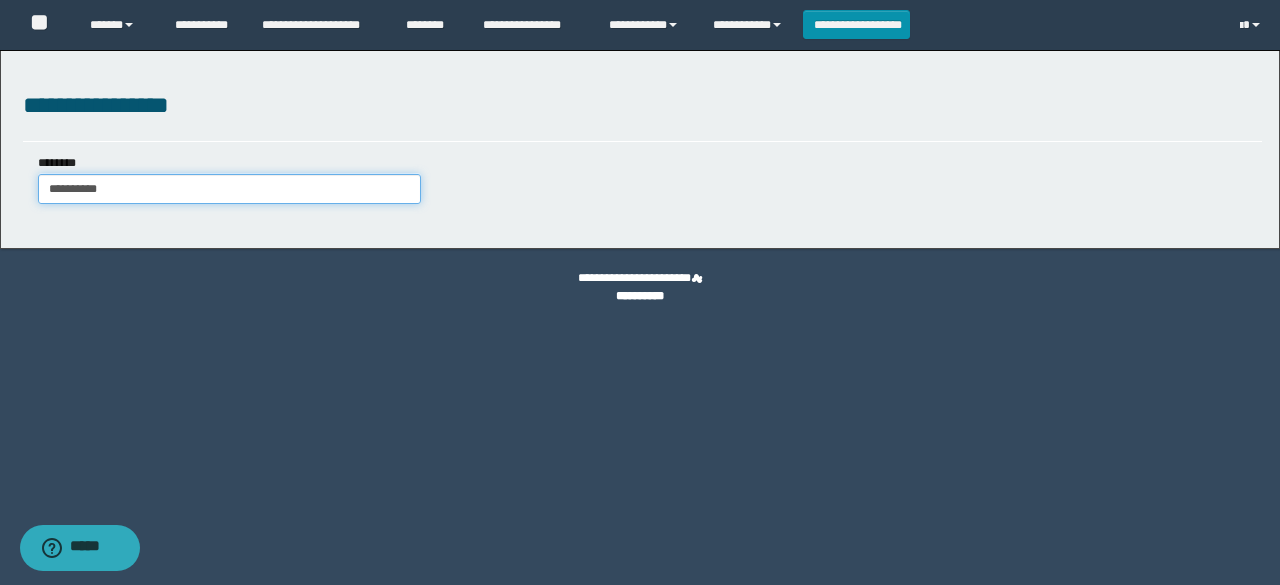 type on "**********" 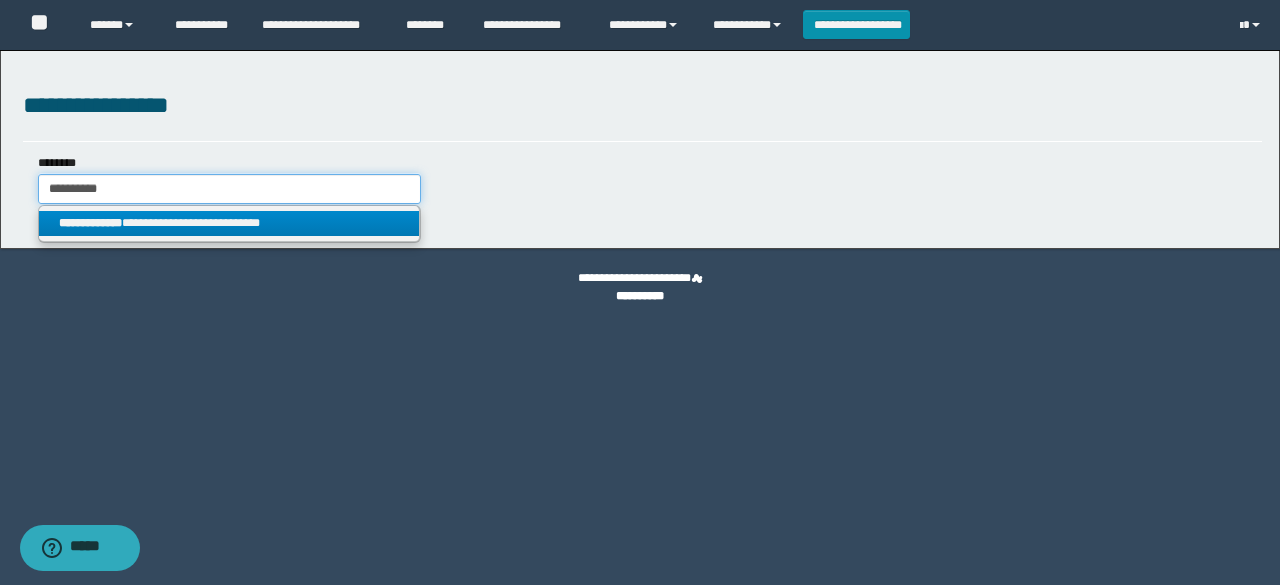 type on "**********" 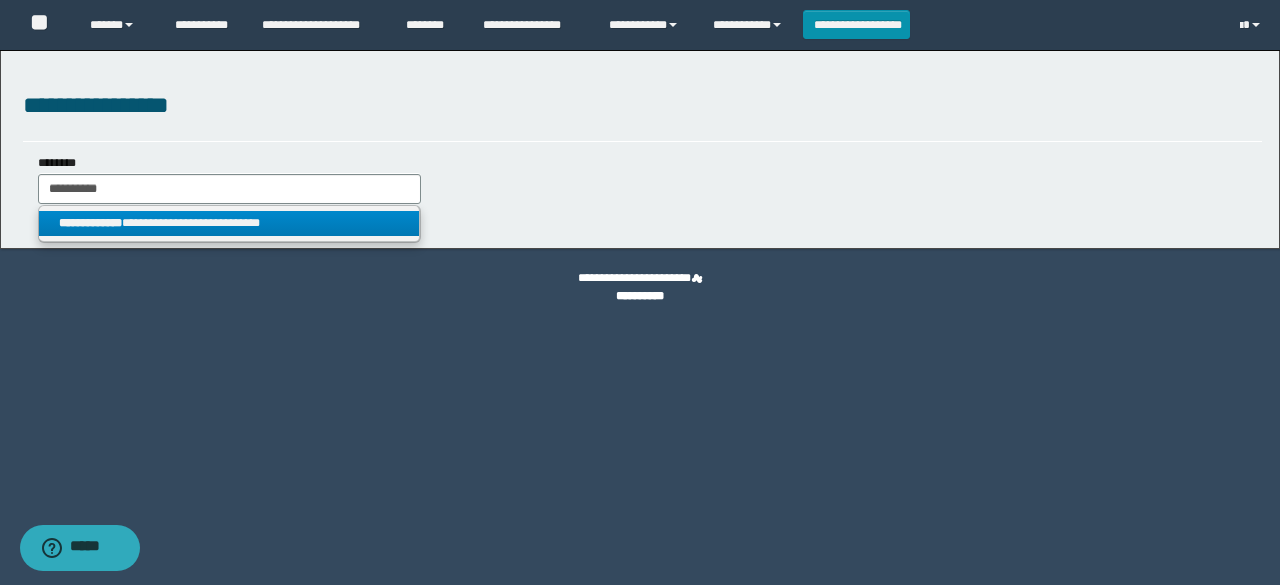 click on "**********" at bounding box center (229, 223) 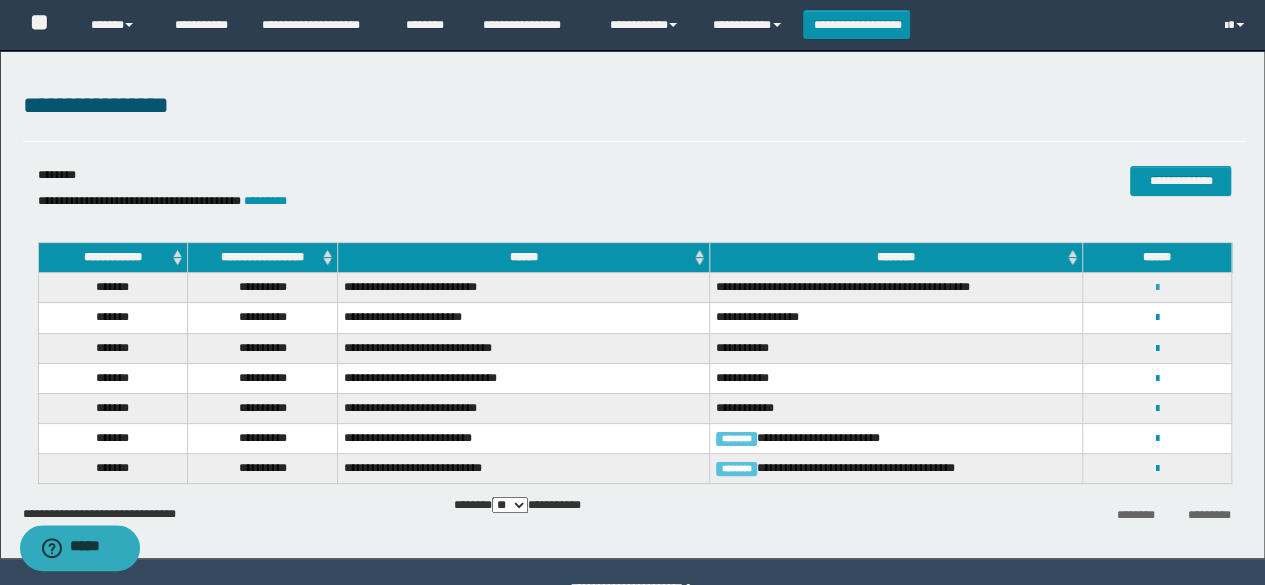 click at bounding box center (1157, 288) 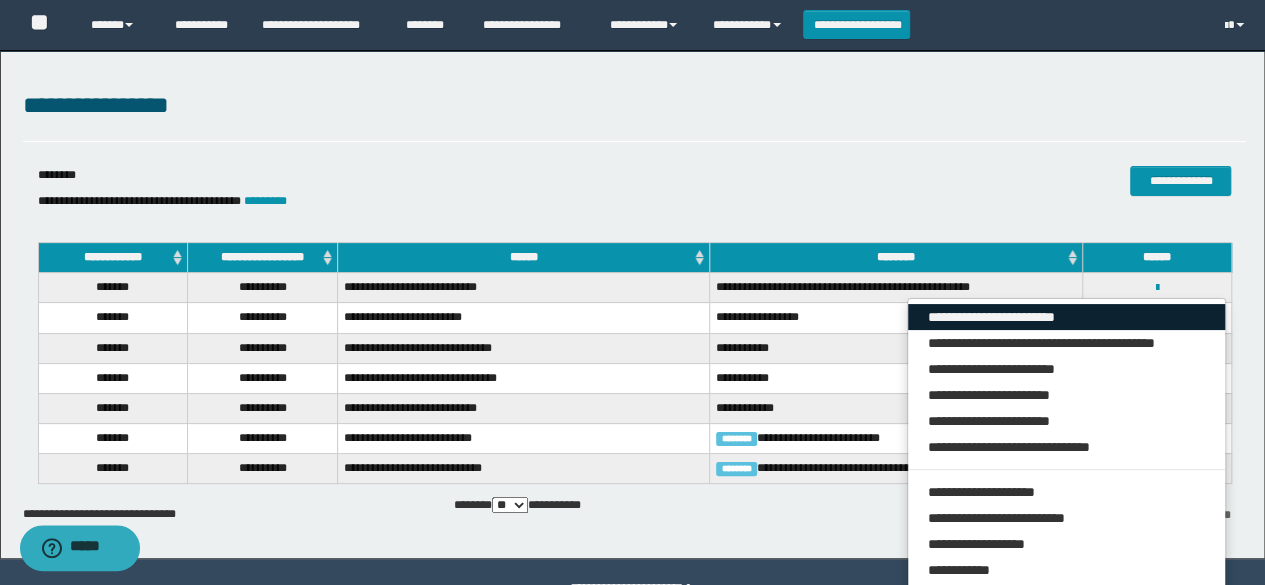 click on "**********" at bounding box center [1067, 317] 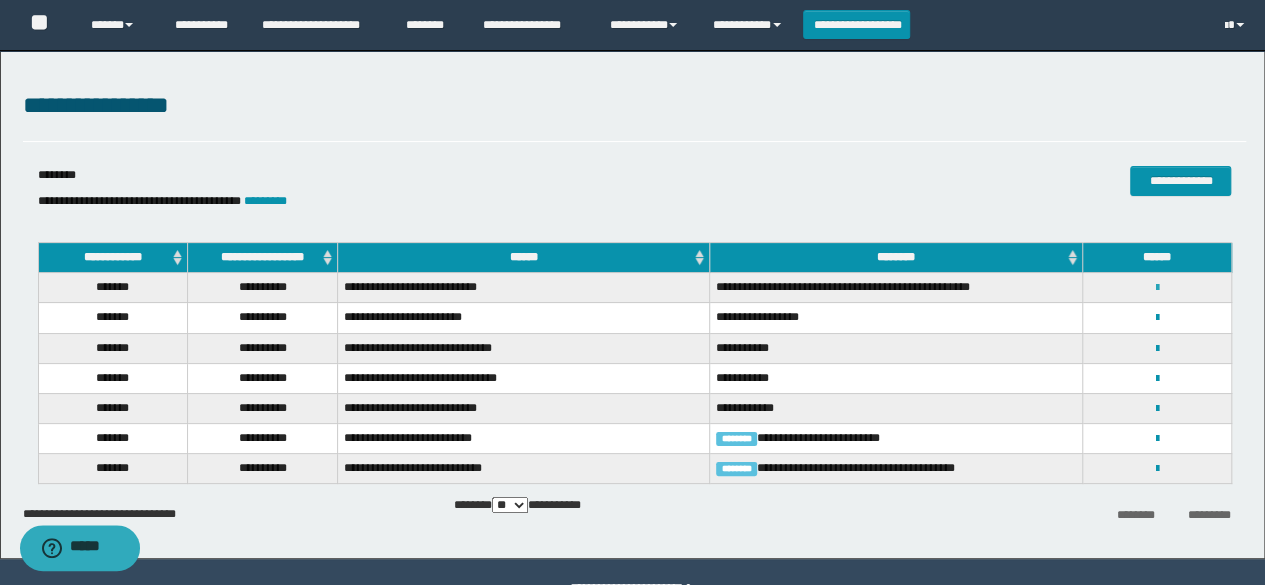 click at bounding box center (1157, 288) 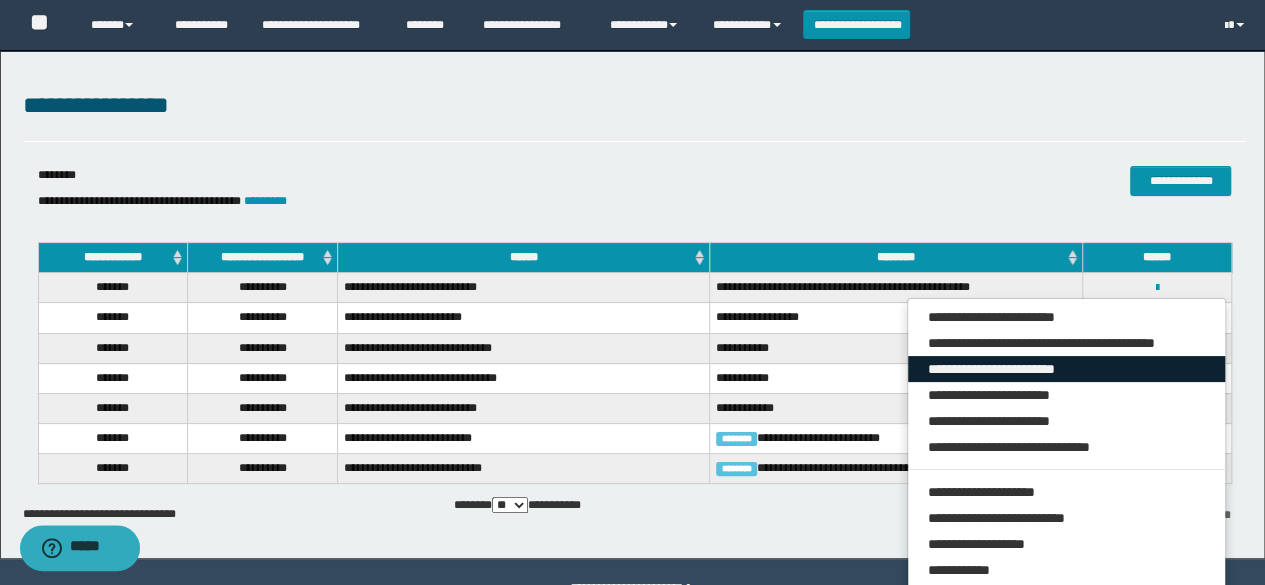click on "**********" at bounding box center (1067, 369) 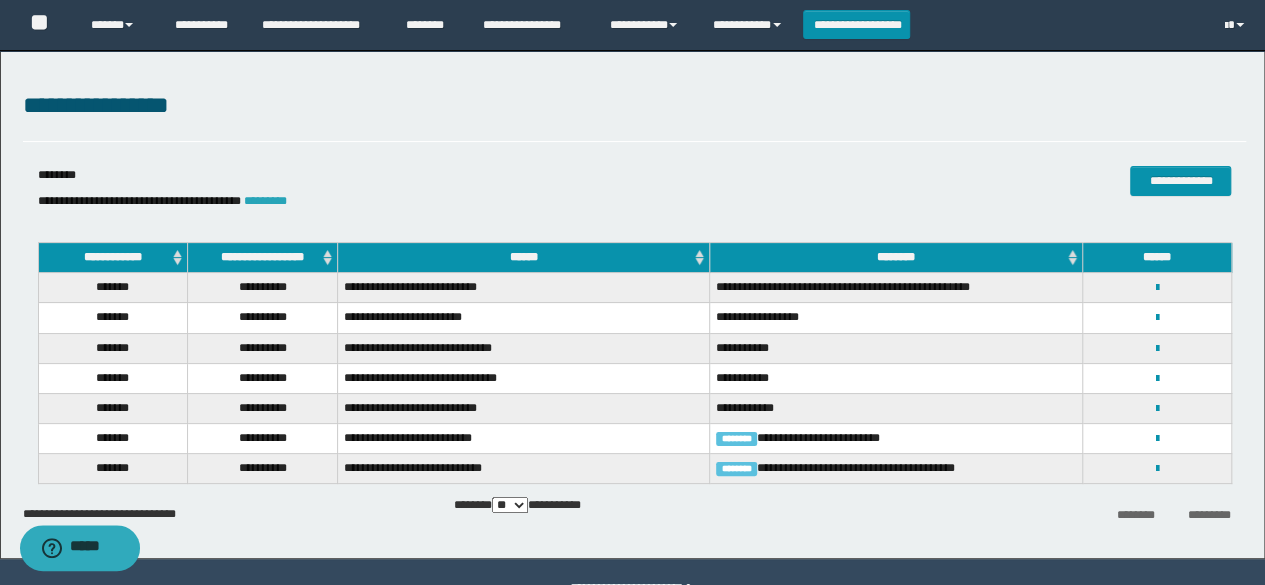 click on "*********" at bounding box center (265, 201) 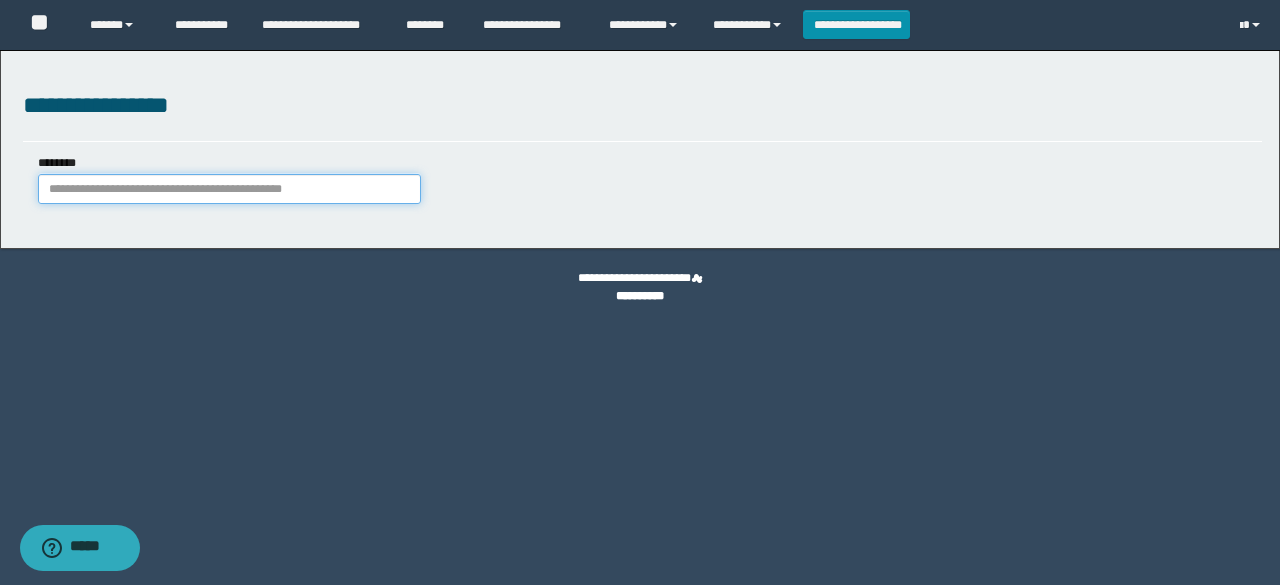 click on "********" at bounding box center [229, 189] 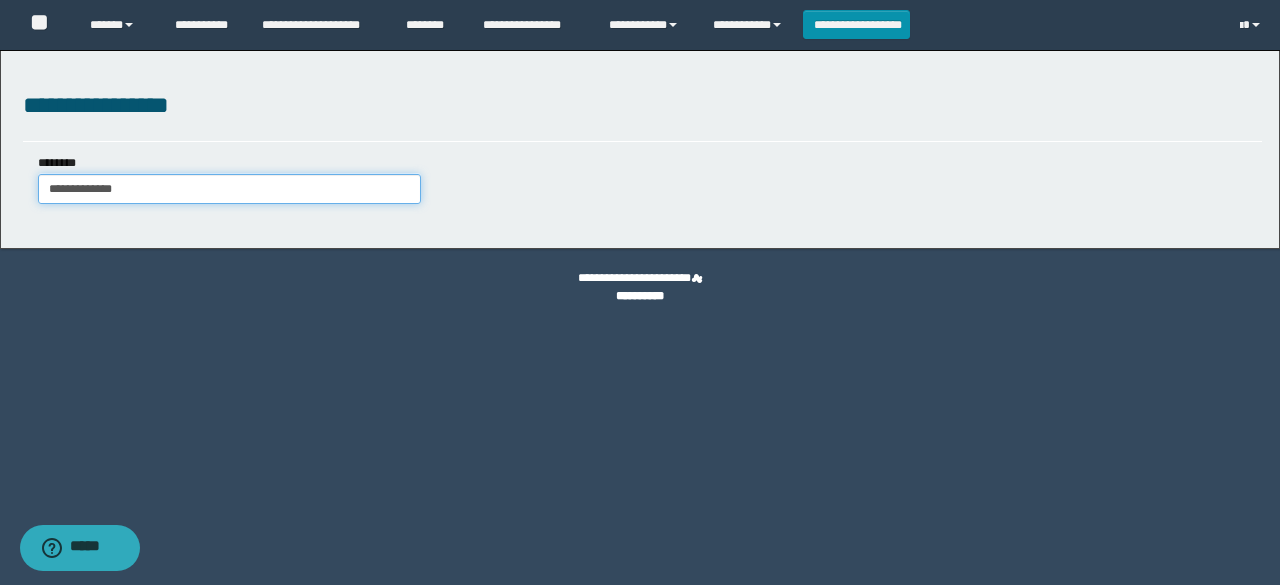 click on "**********" at bounding box center (229, 189) 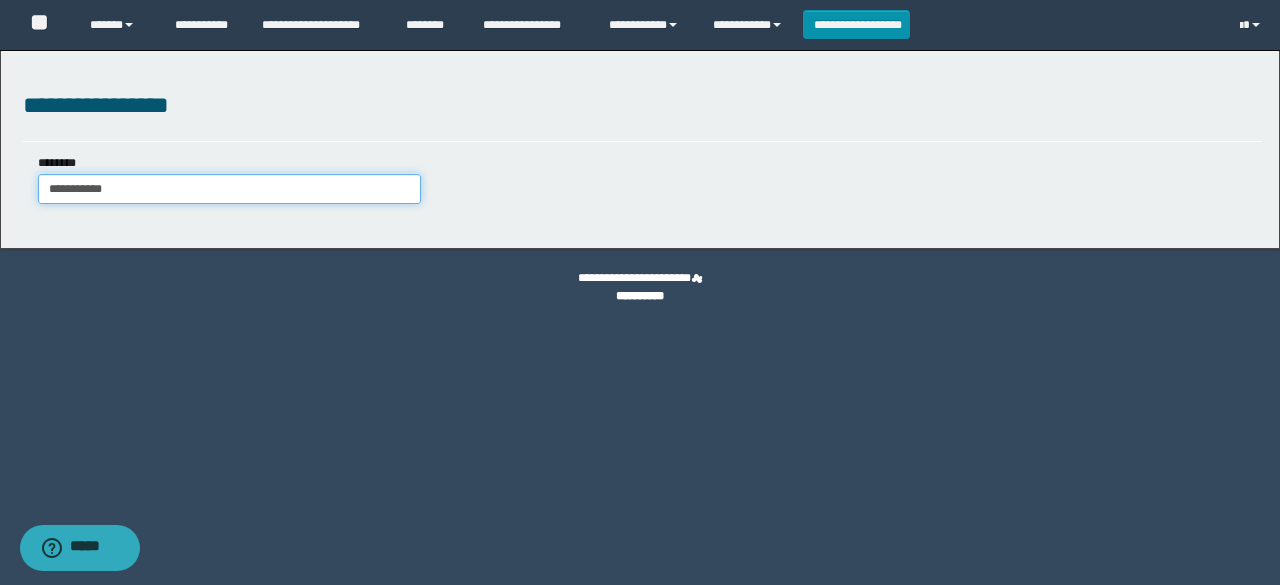 type on "**********" 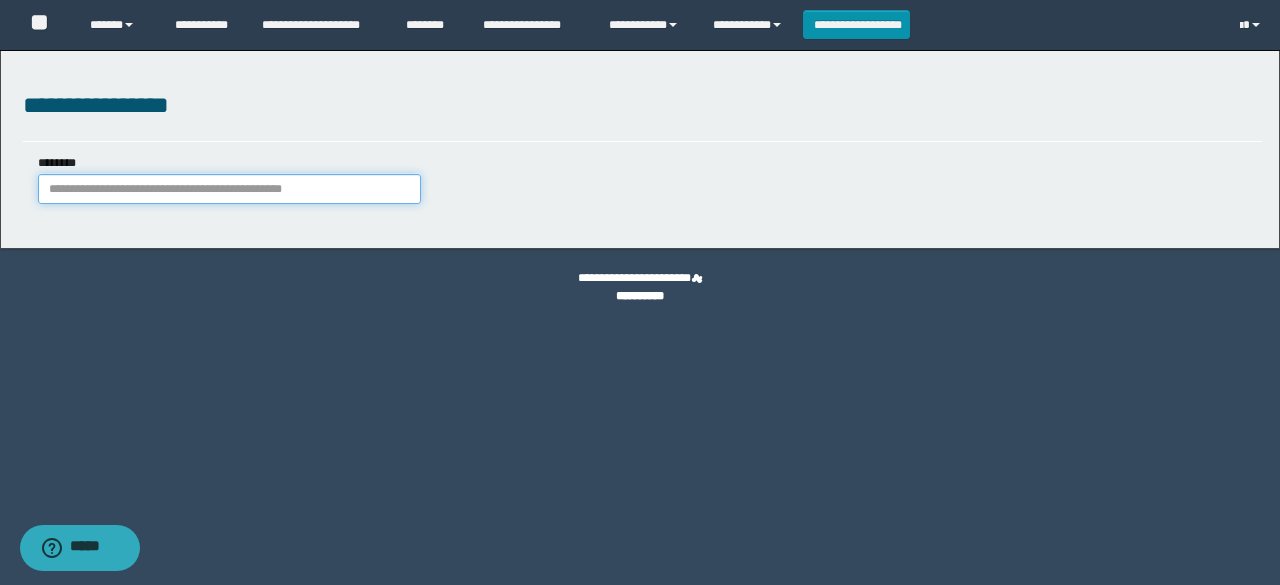 paste on "**********" 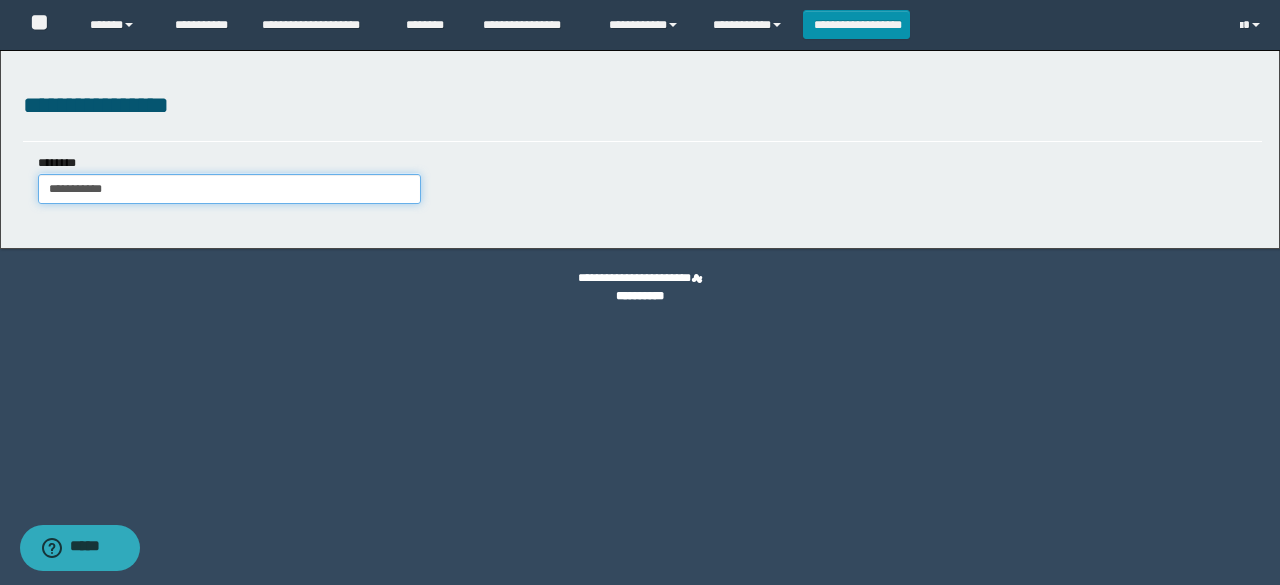 drag, startPoint x: 154, startPoint y: 199, endPoint x: 0, endPoint y: 183, distance: 154.82893 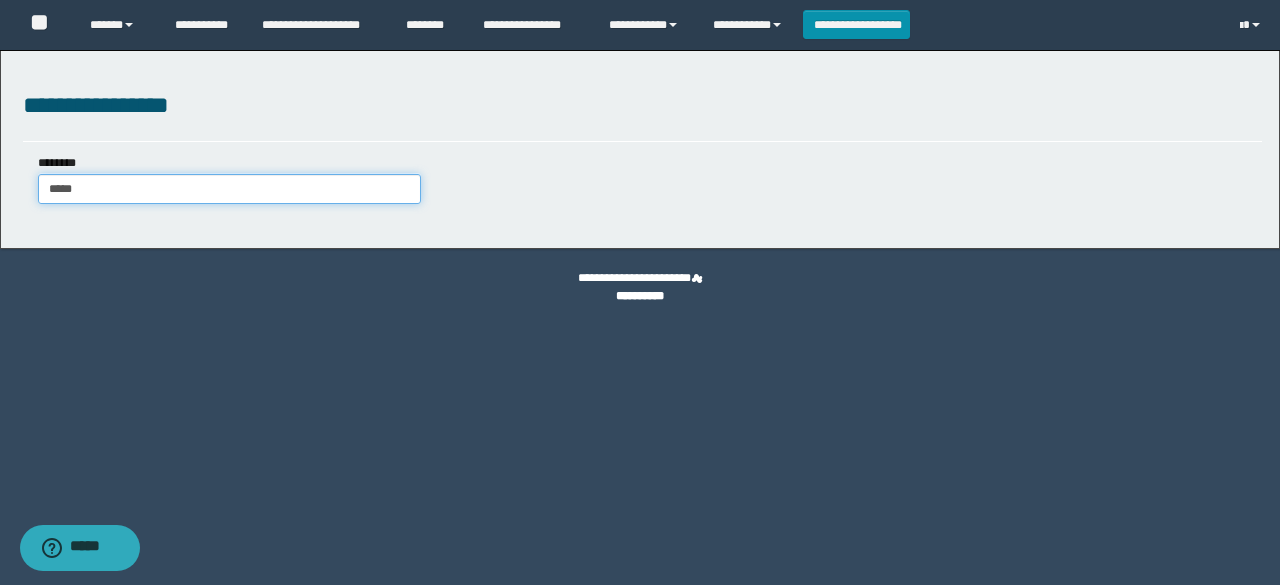 type on "*****" 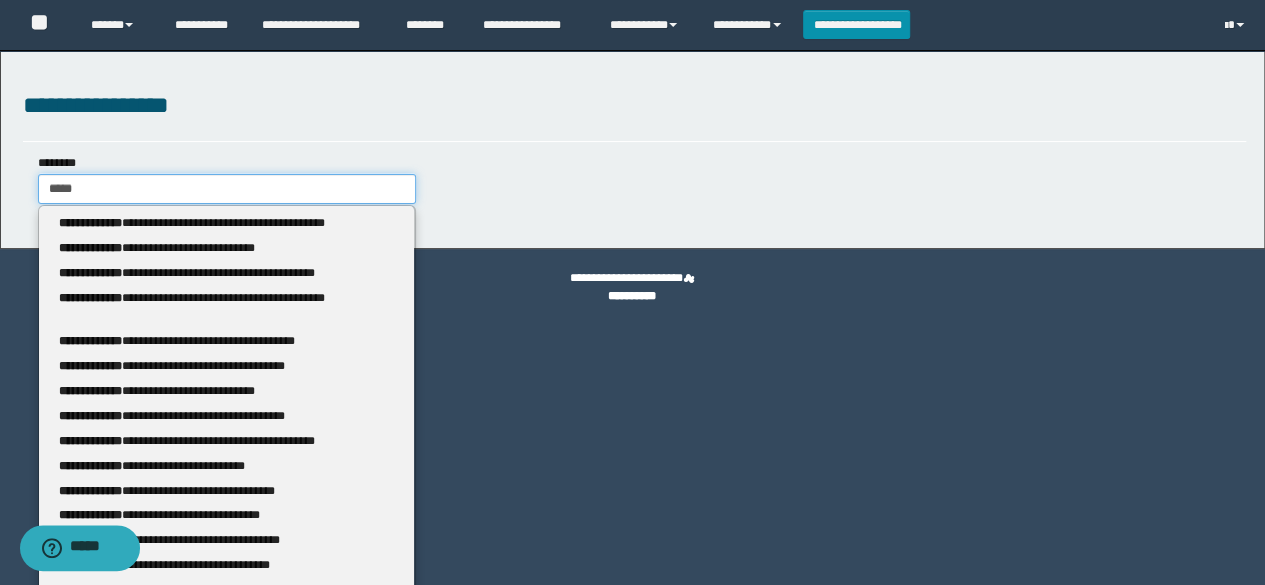 type 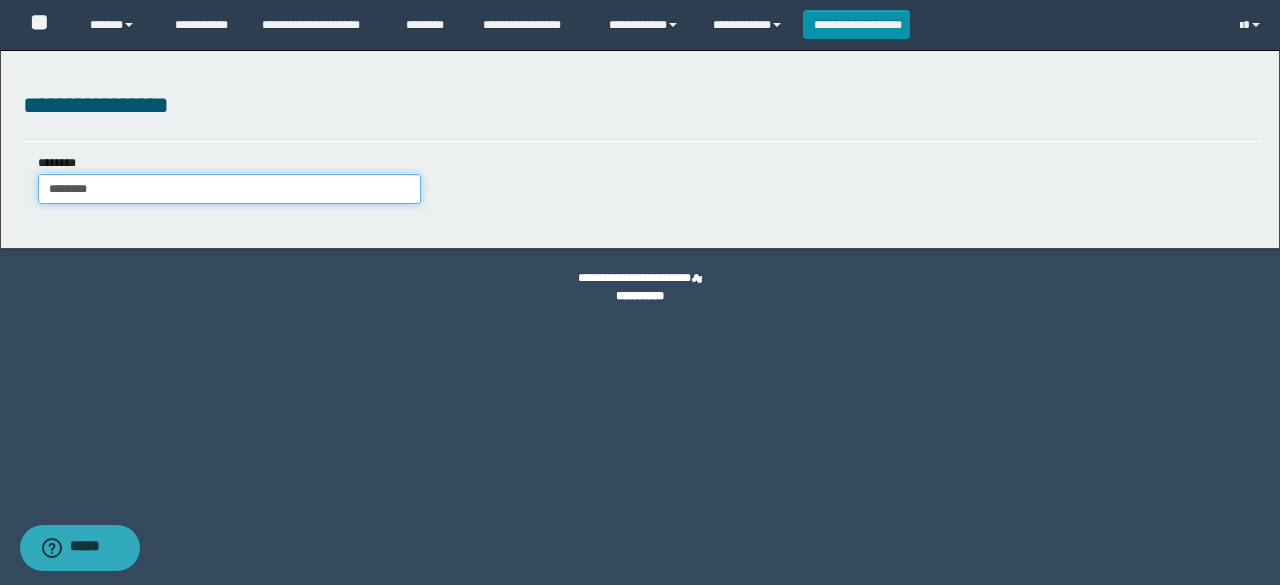 type on "*********" 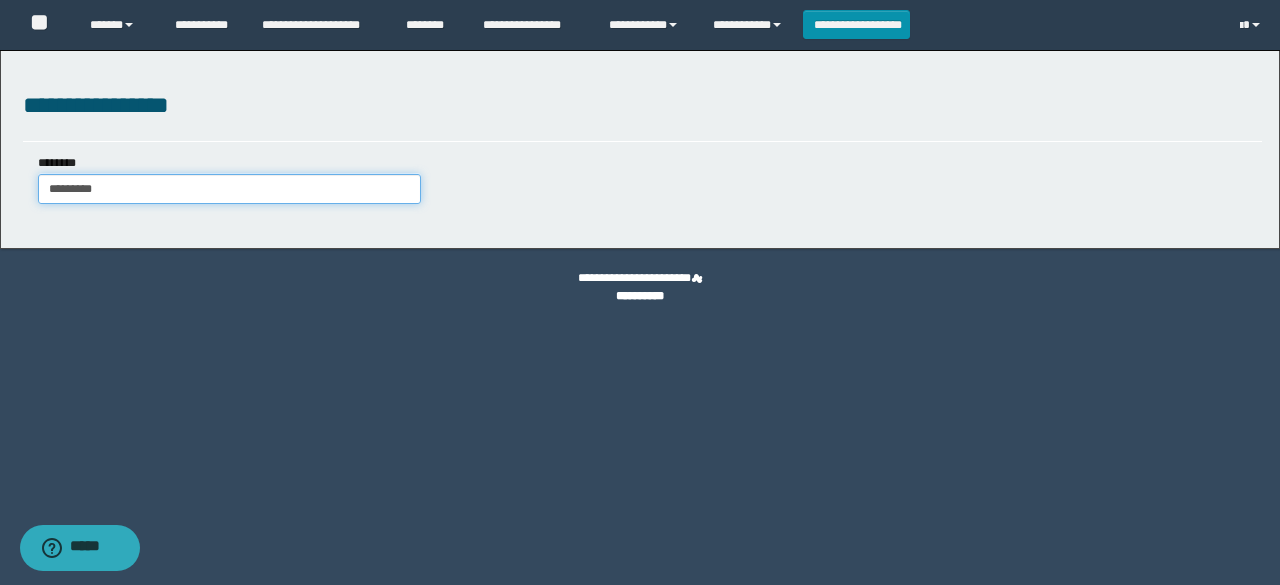 type on "*********" 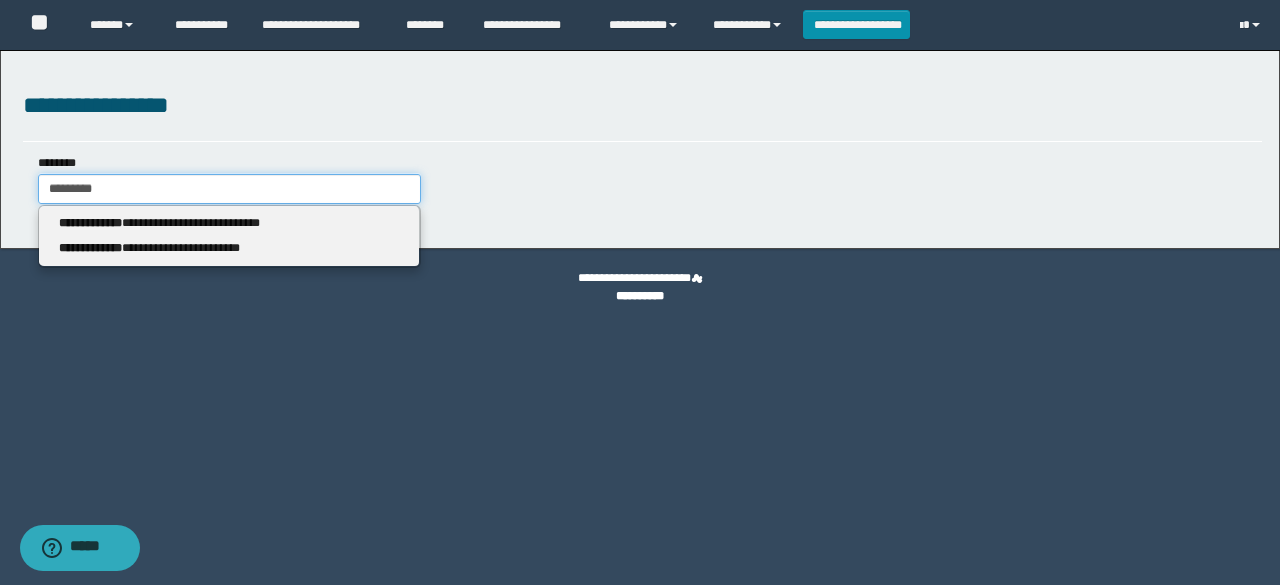 type 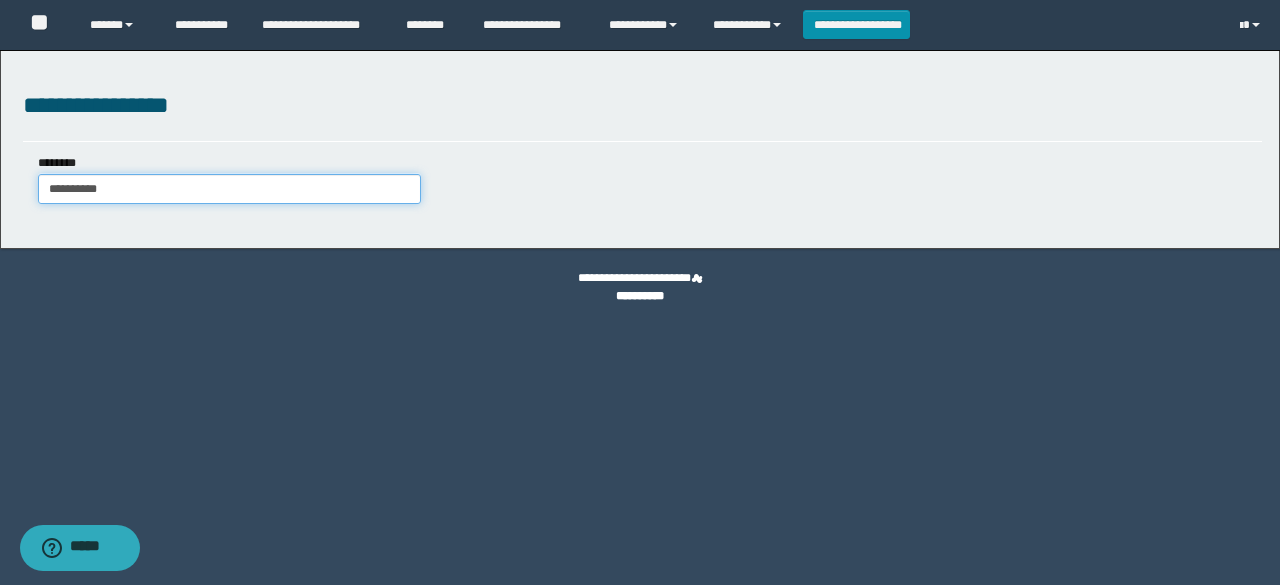 type on "**********" 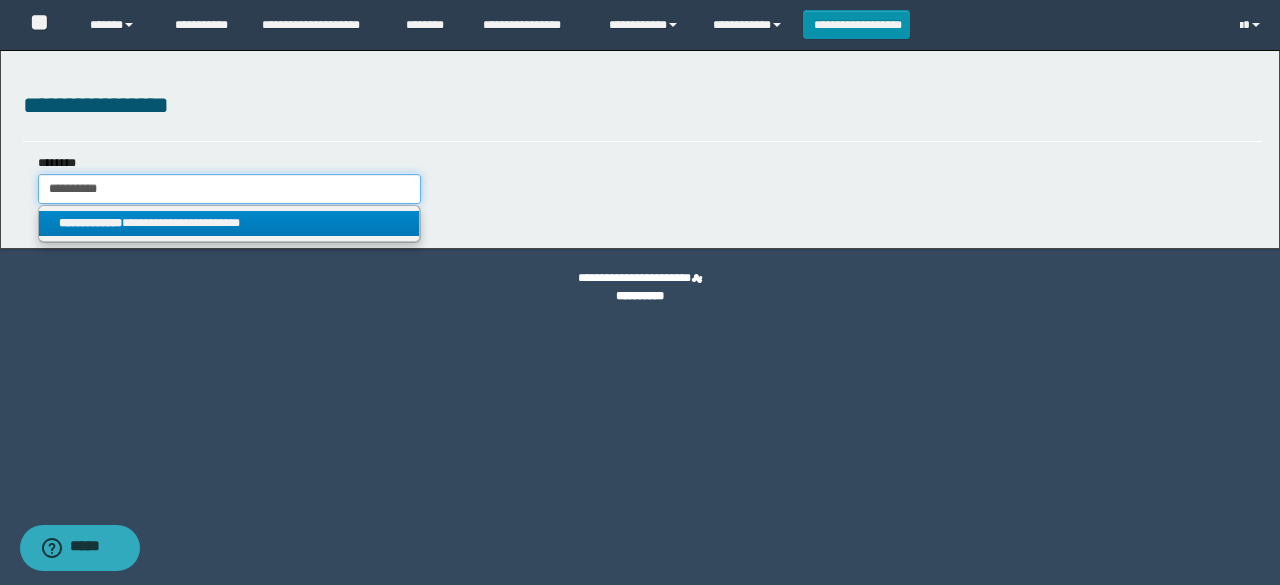 type on "**********" 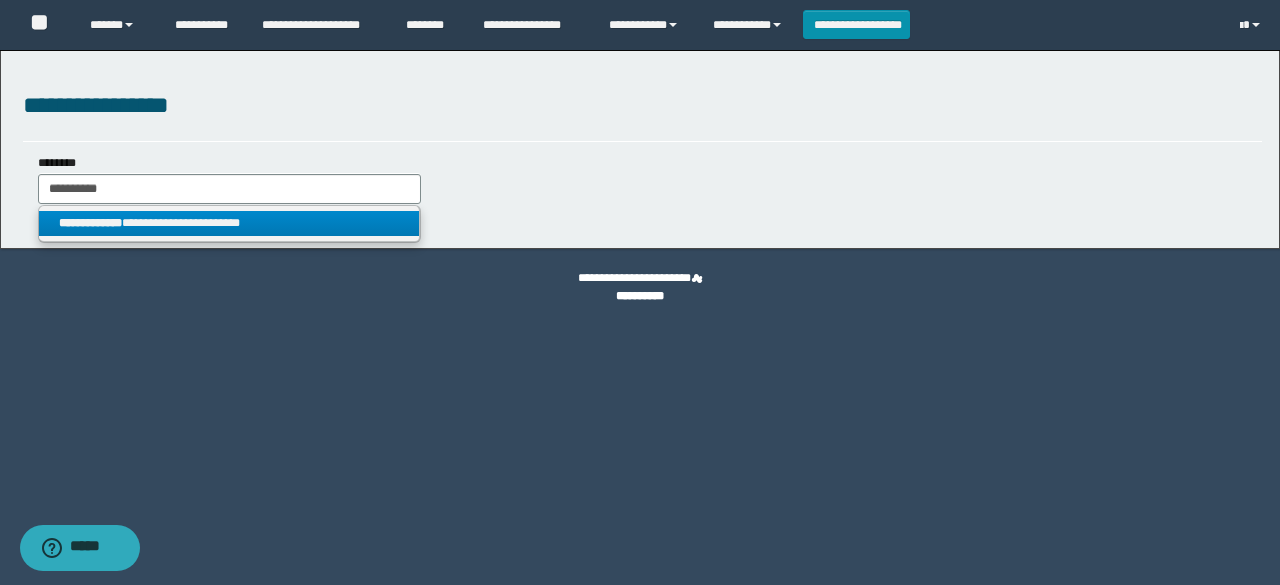 click on "**********" at bounding box center (229, 223) 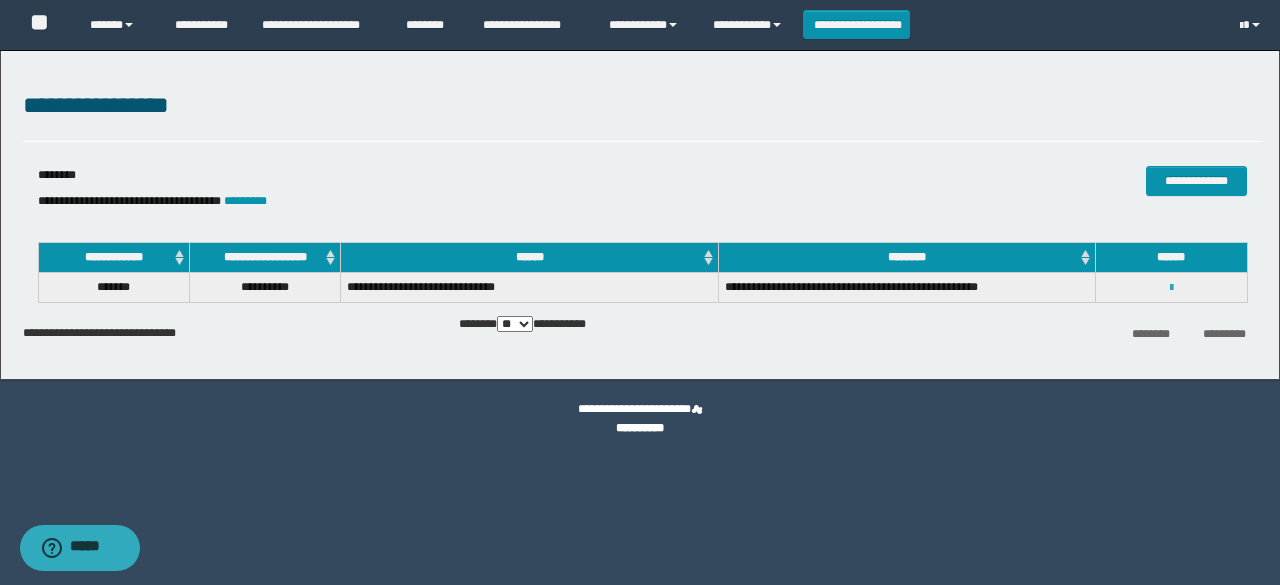 click at bounding box center (1171, 288) 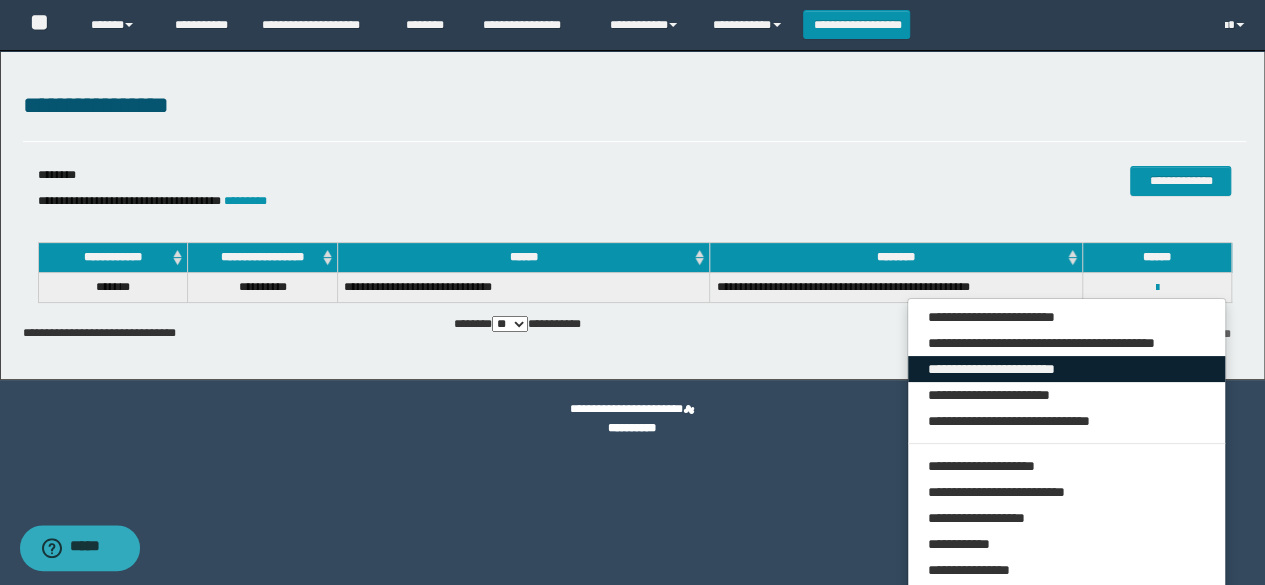 click on "**********" at bounding box center (1067, 369) 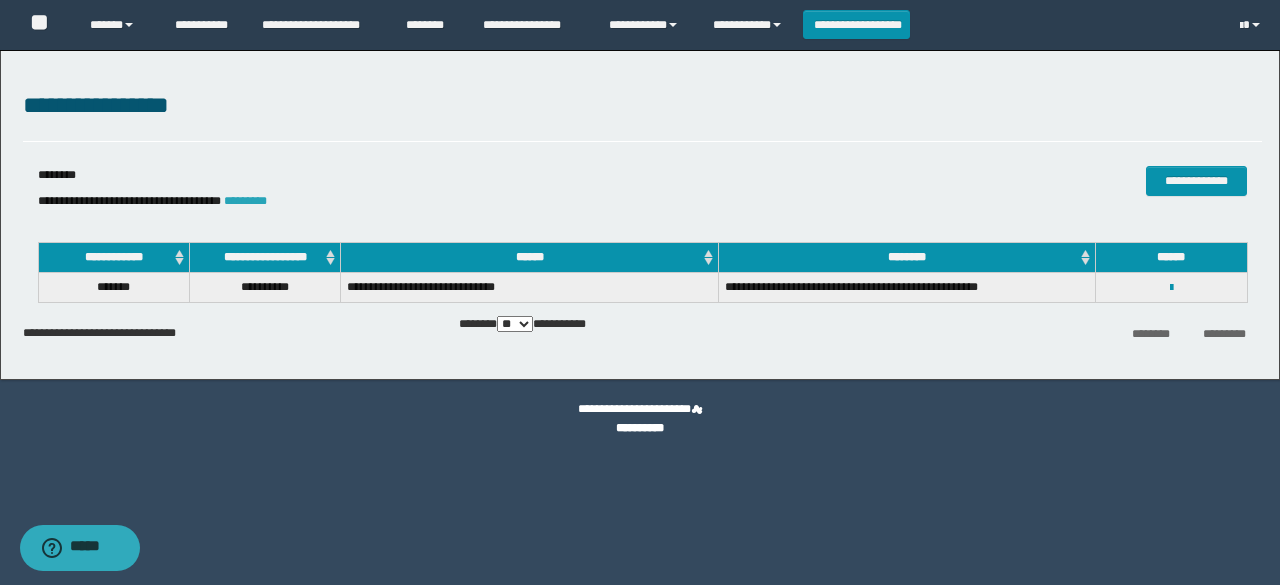 click on "*********" at bounding box center [245, 201] 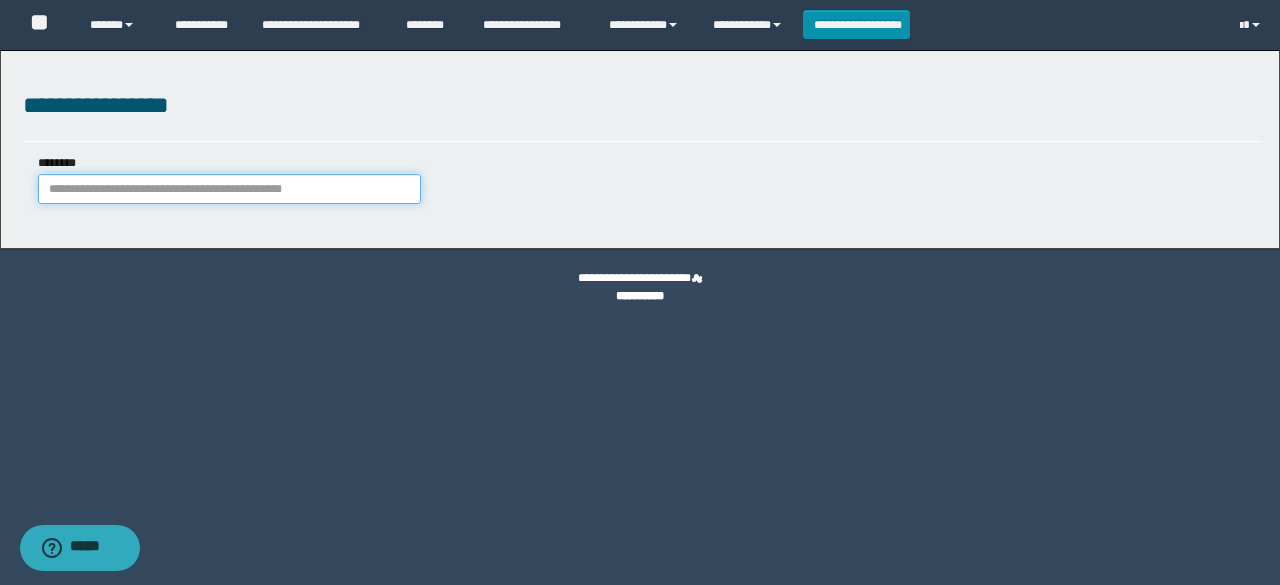 click on "********" at bounding box center [229, 189] 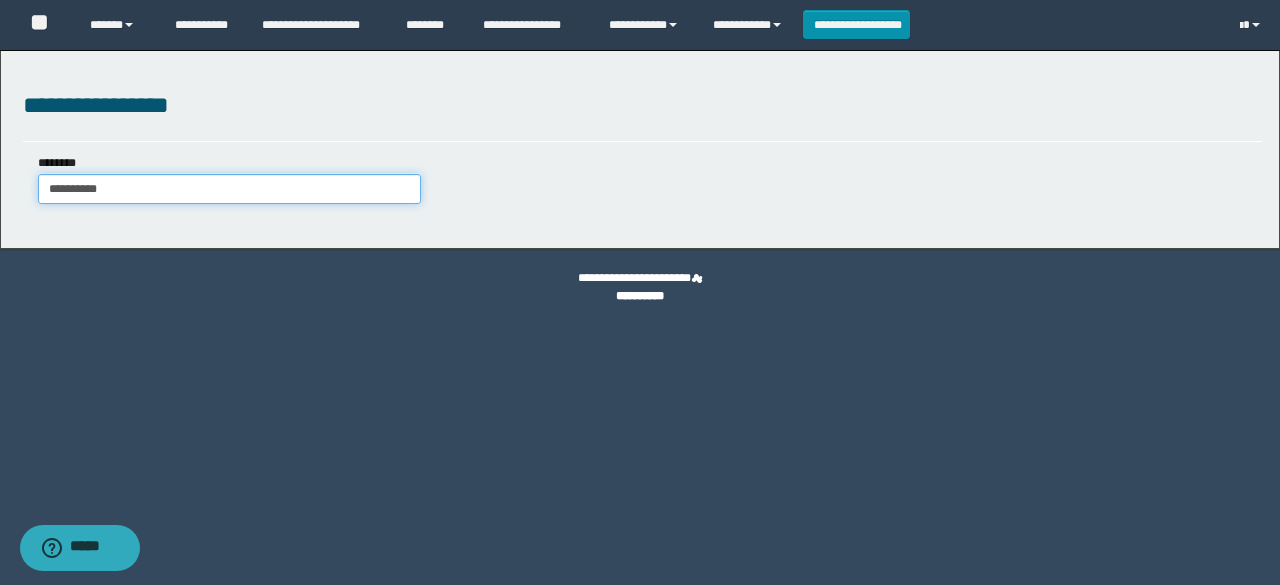 type on "**********" 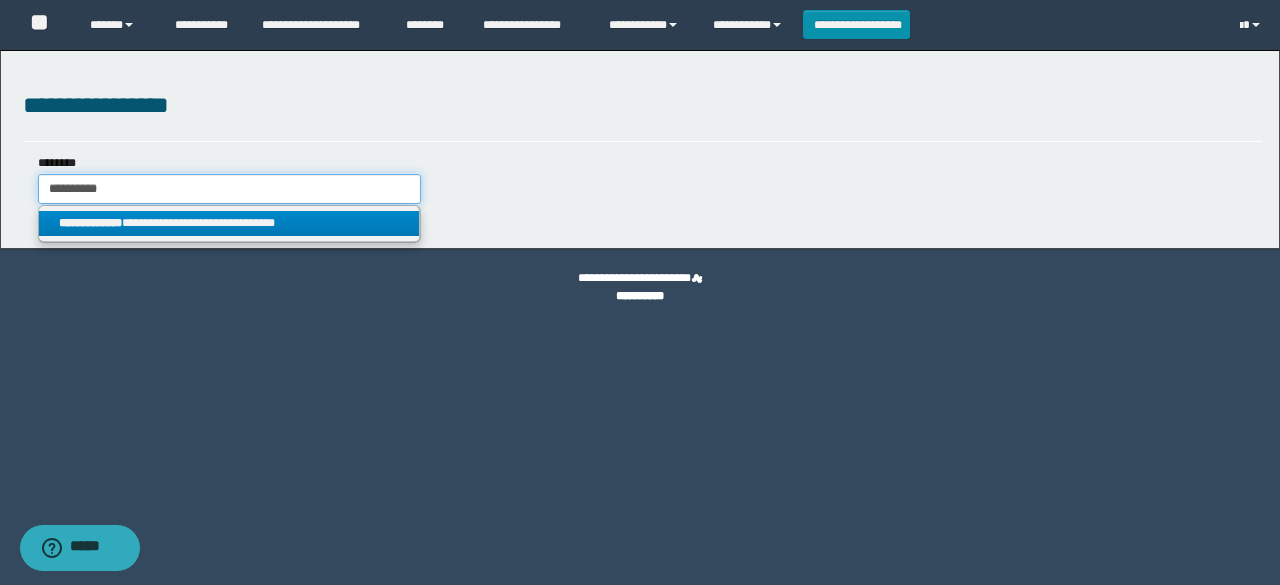 type on "**********" 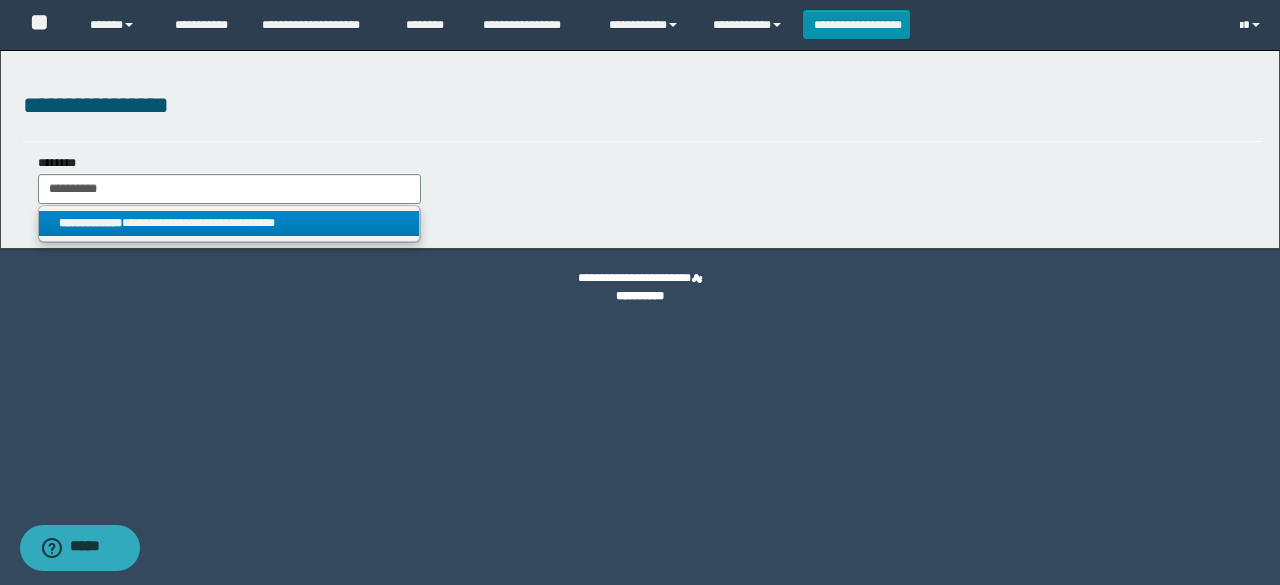 click on "**********" at bounding box center (229, 223) 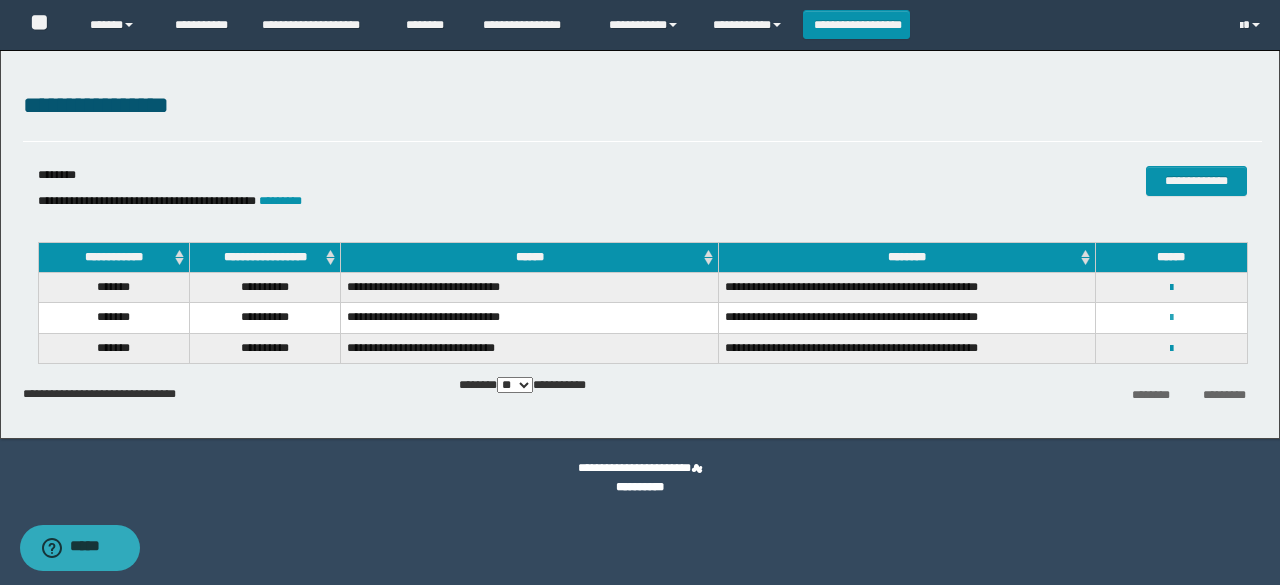 click at bounding box center (1171, 318) 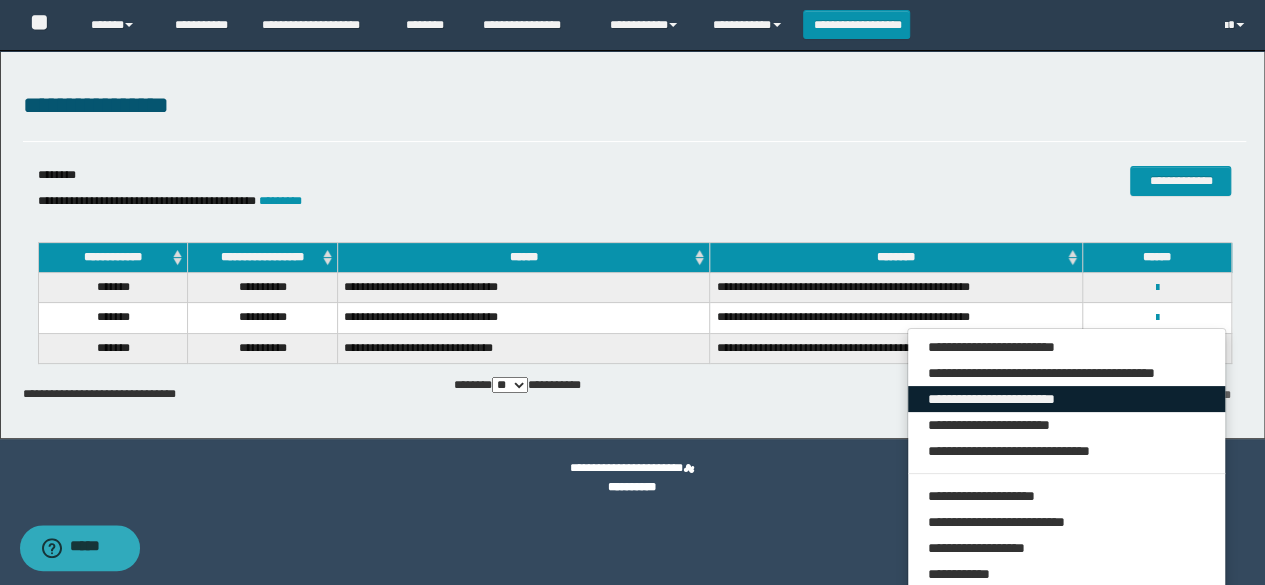 click on "**********" at bounding box center (1067, 399) 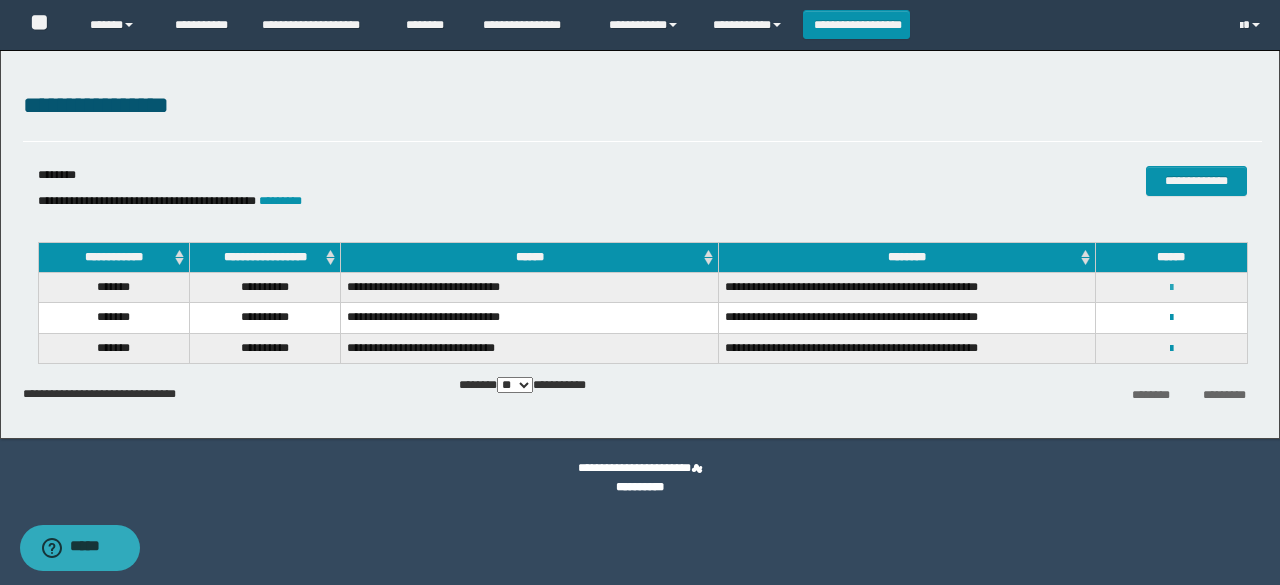 click at bounding box center (1171, 288) 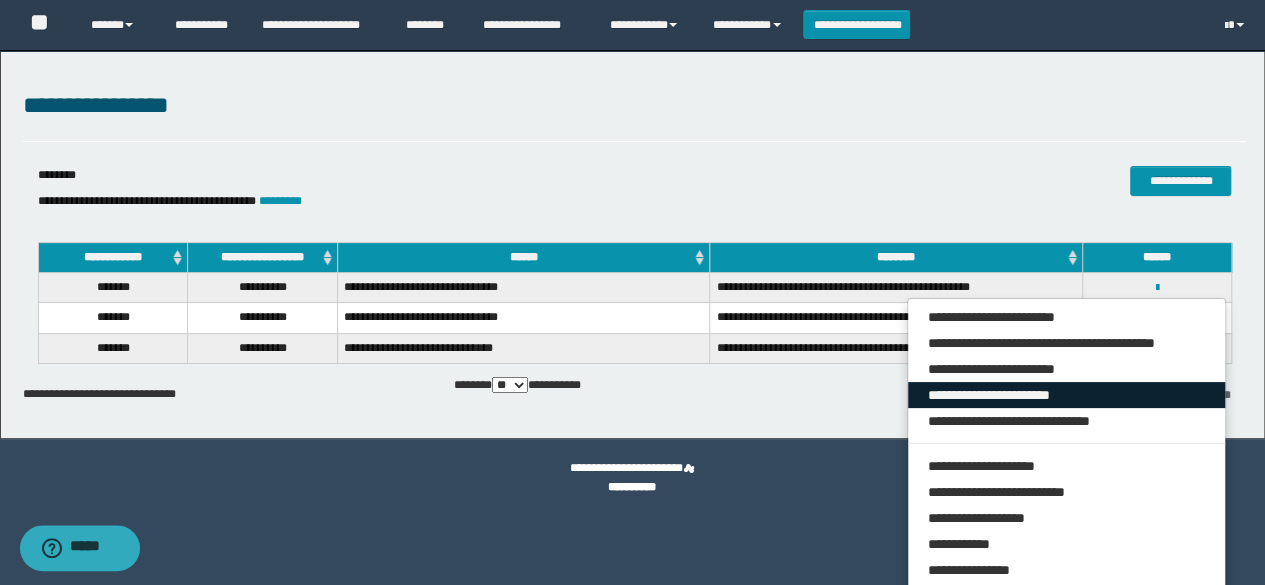 click on "**********" at bounding box center [1067, 395] 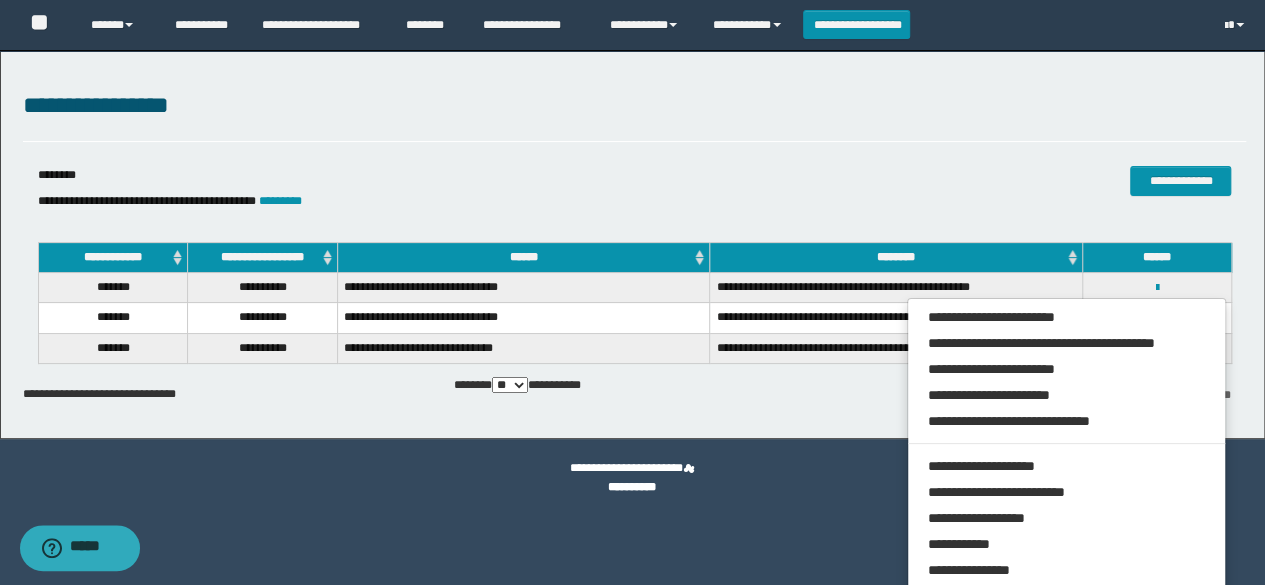 click on "**********" at bounding box center (632, 244) 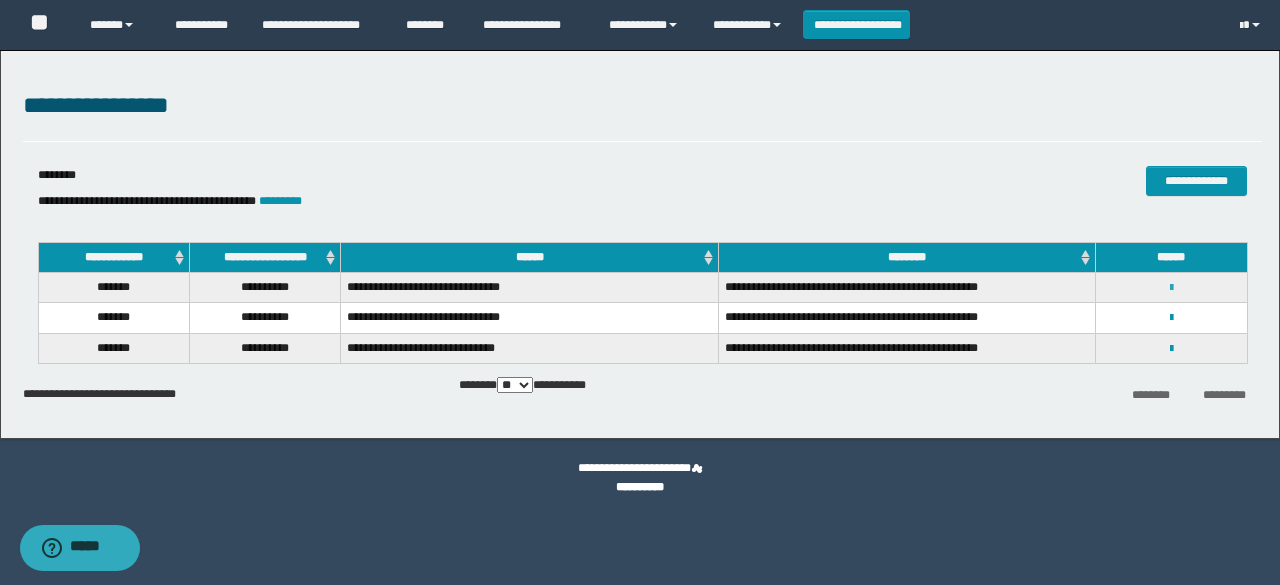 click at bounding box center (1171, 288) 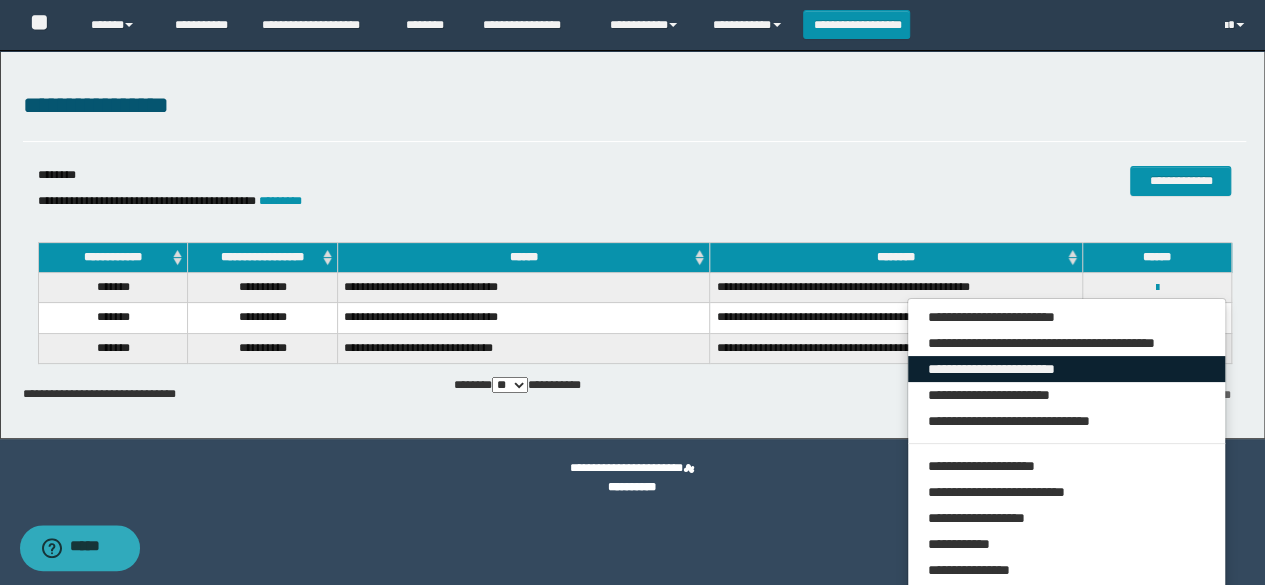 click on "**********" at bounding box center (1067, 369) 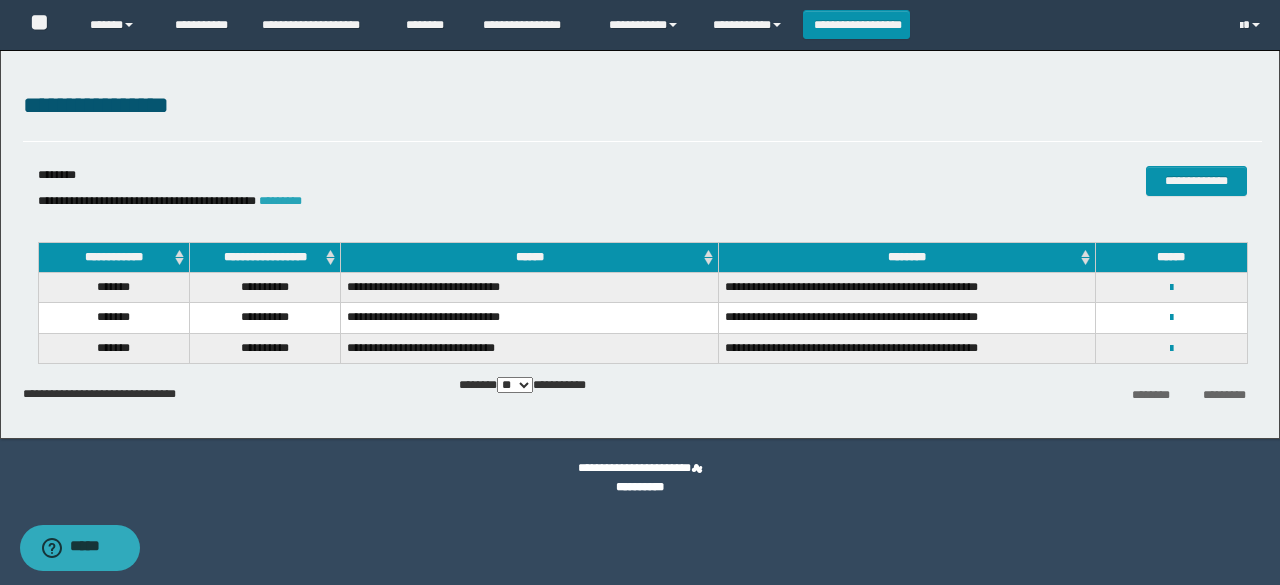 click on "*********" at bounding box center (280, 201) 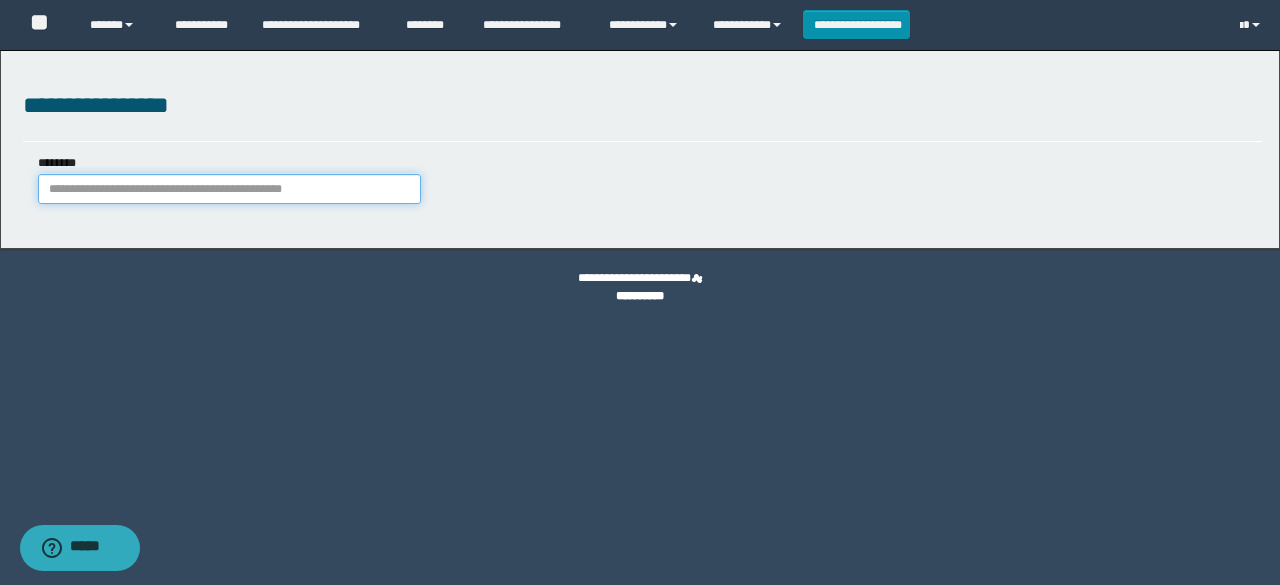 click on "********" at bounding box center [229, 189] 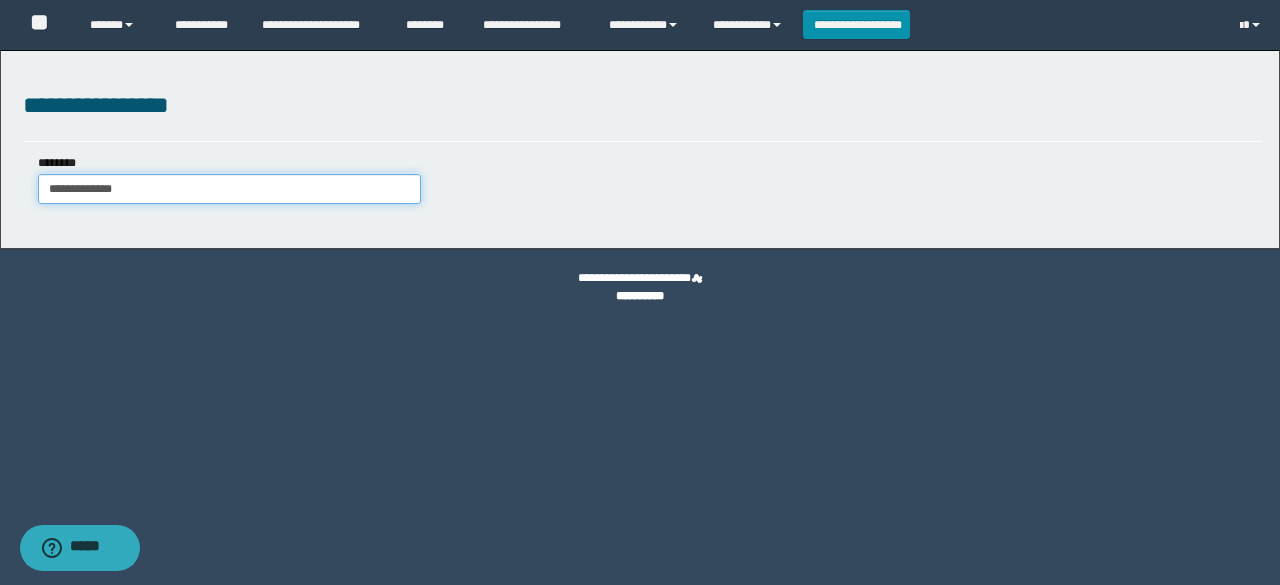 click on "**********" at bounding box center [229, 189] 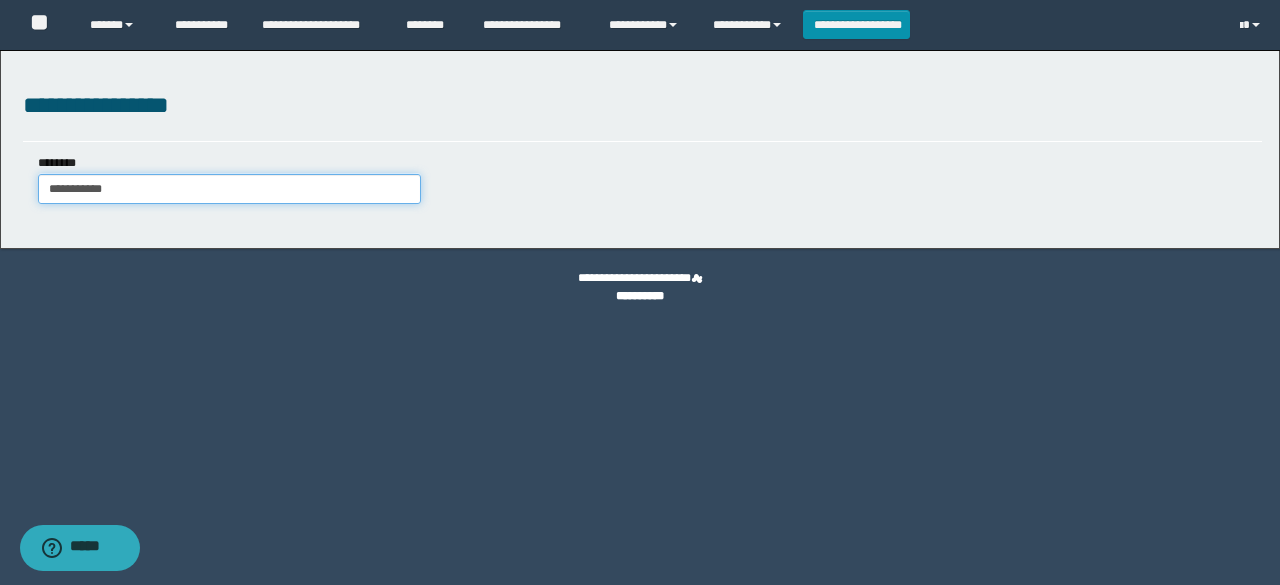 type on "**********" 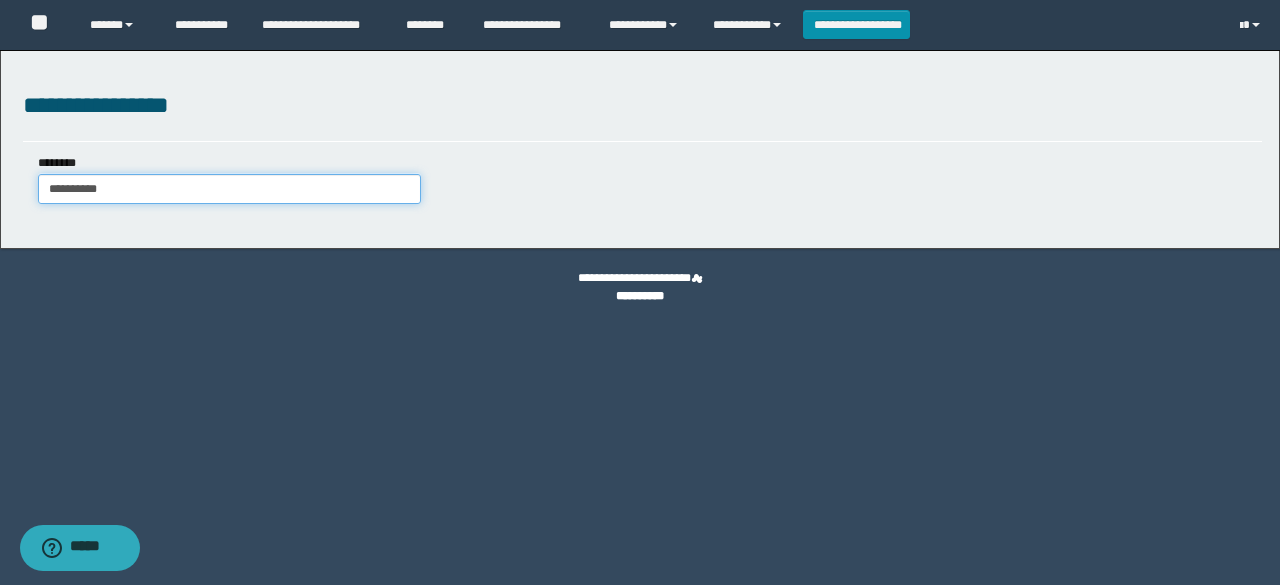 type on "**********" 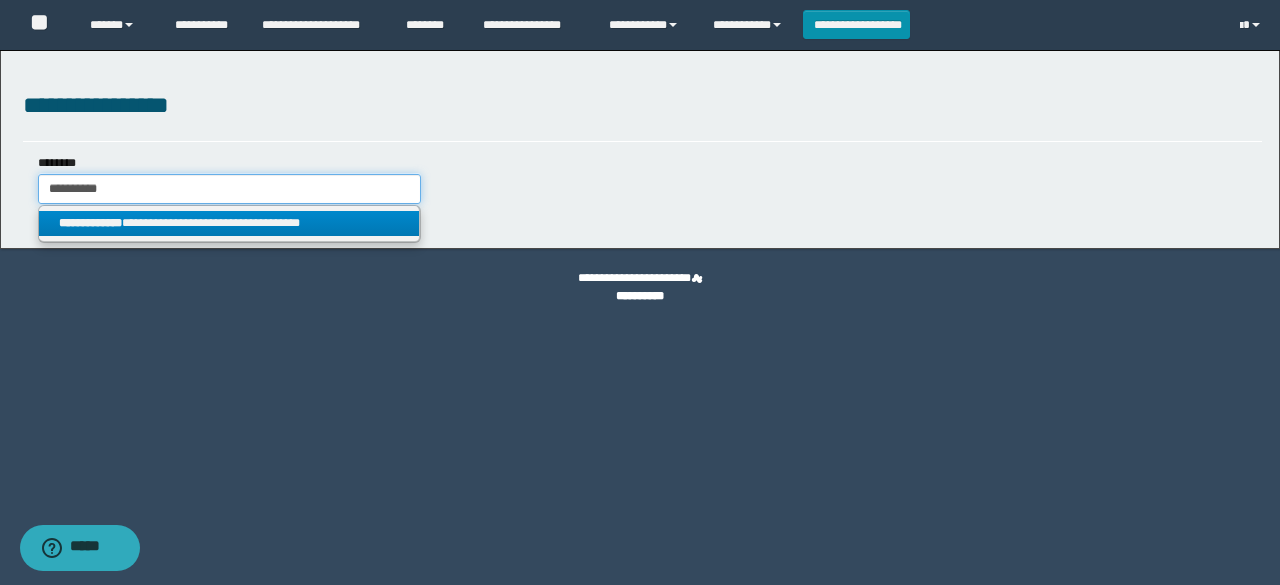 type on "**********" 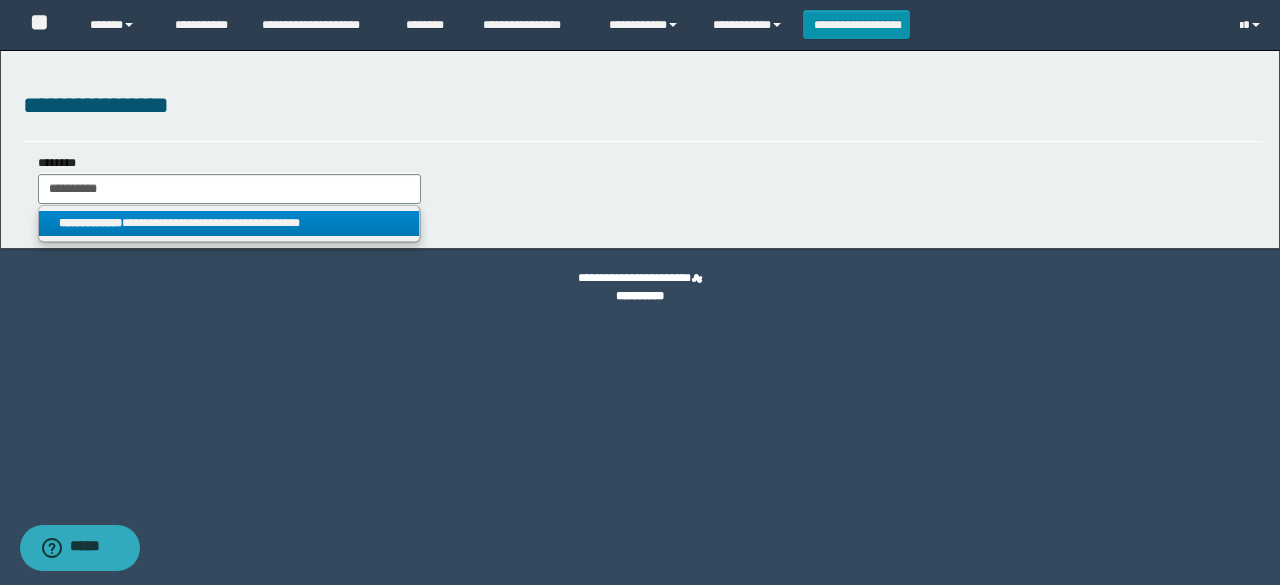 click on "**********" at bounding box center (229, 223) 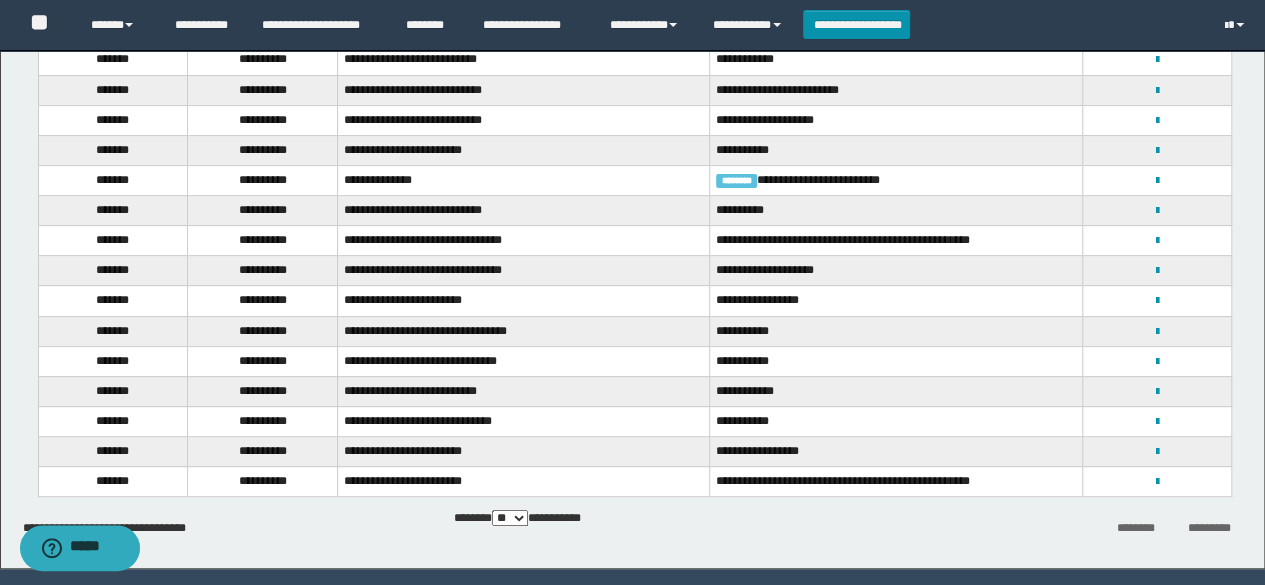 scroll, scrollTop: 319, scrollLeft: 0, axis: vertical 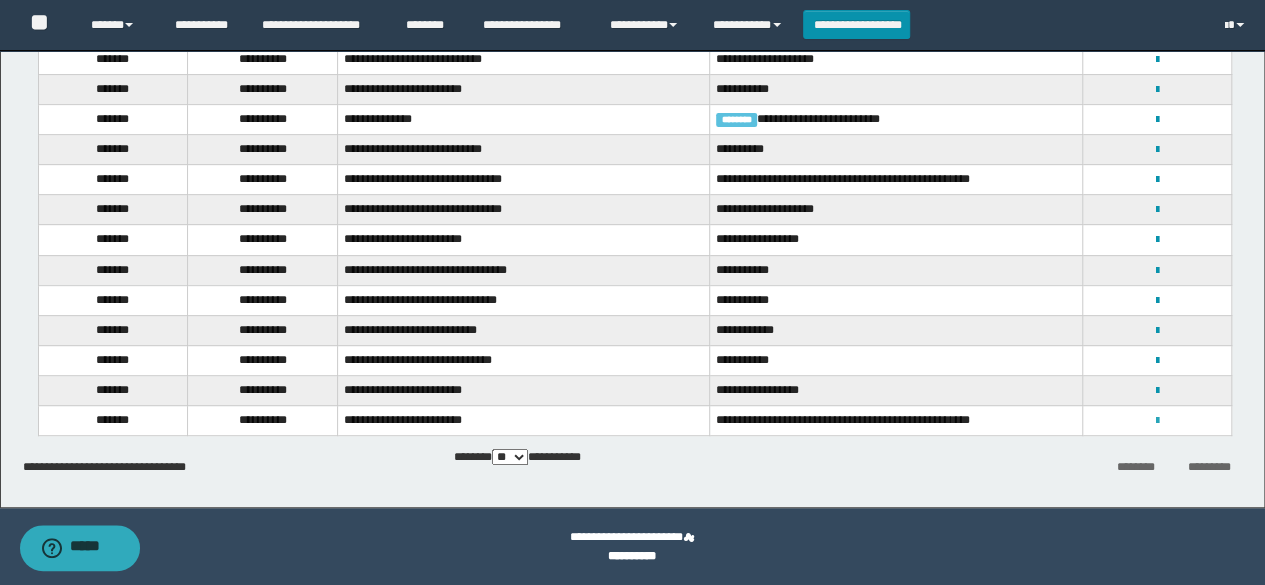 click at bounding box center (1157, 421) 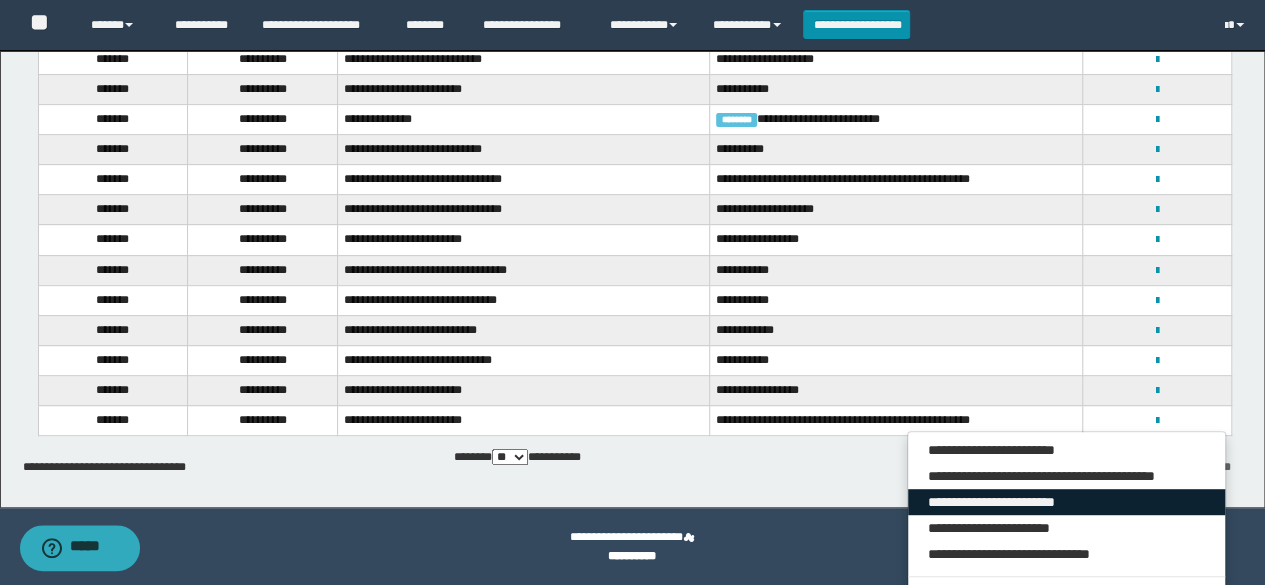 click on "**********" at bounding box center [1067, 502] 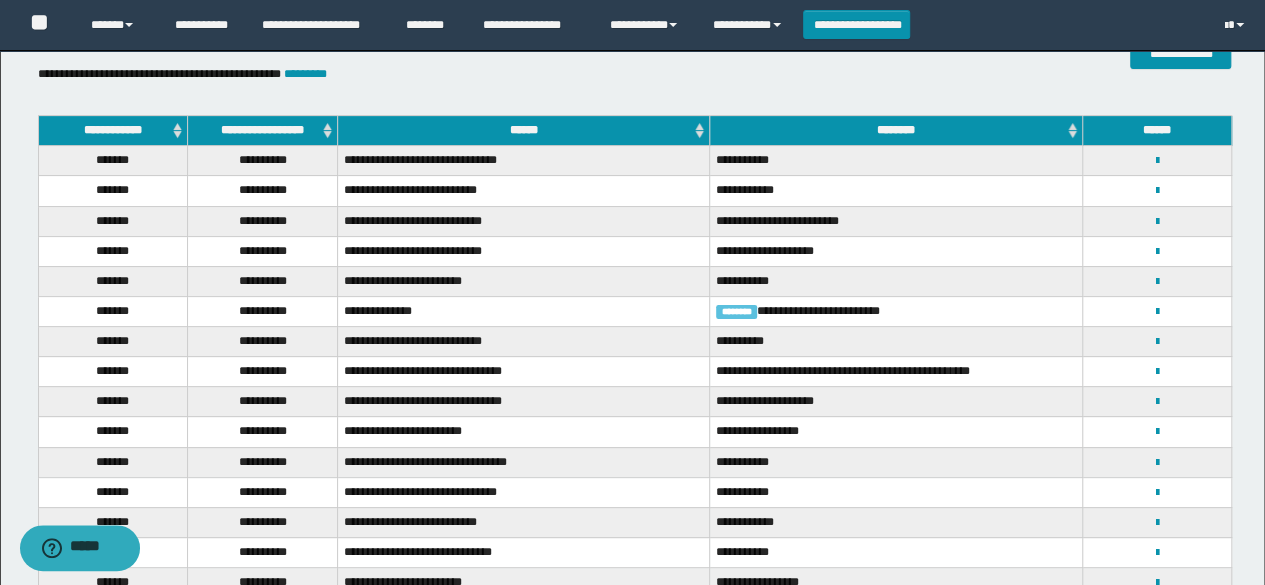 scroll, scrollTop: 0, scrollLeft: 0, axis: both 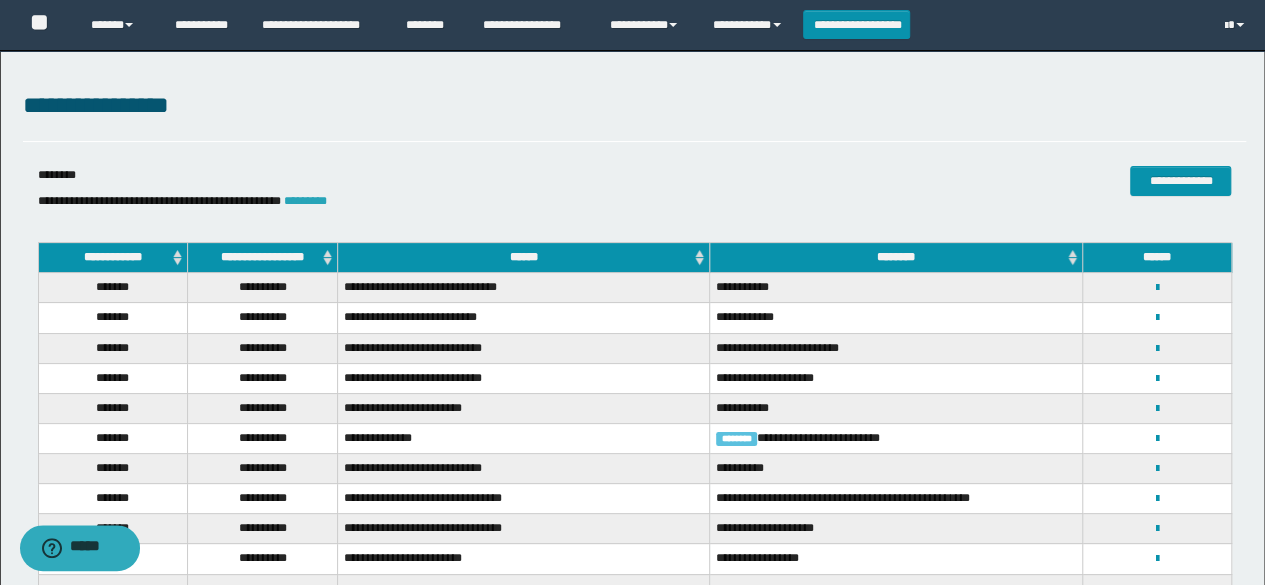 click on "*********" at bounding box center [305, 201] 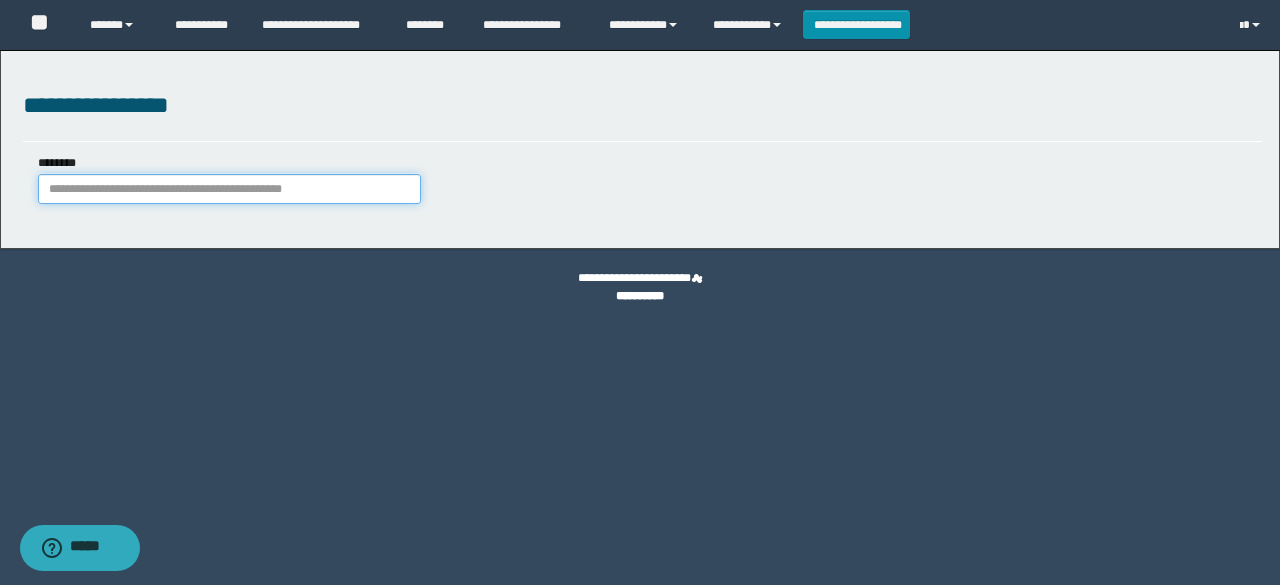 click on "********" at bounding box center (229, 189) 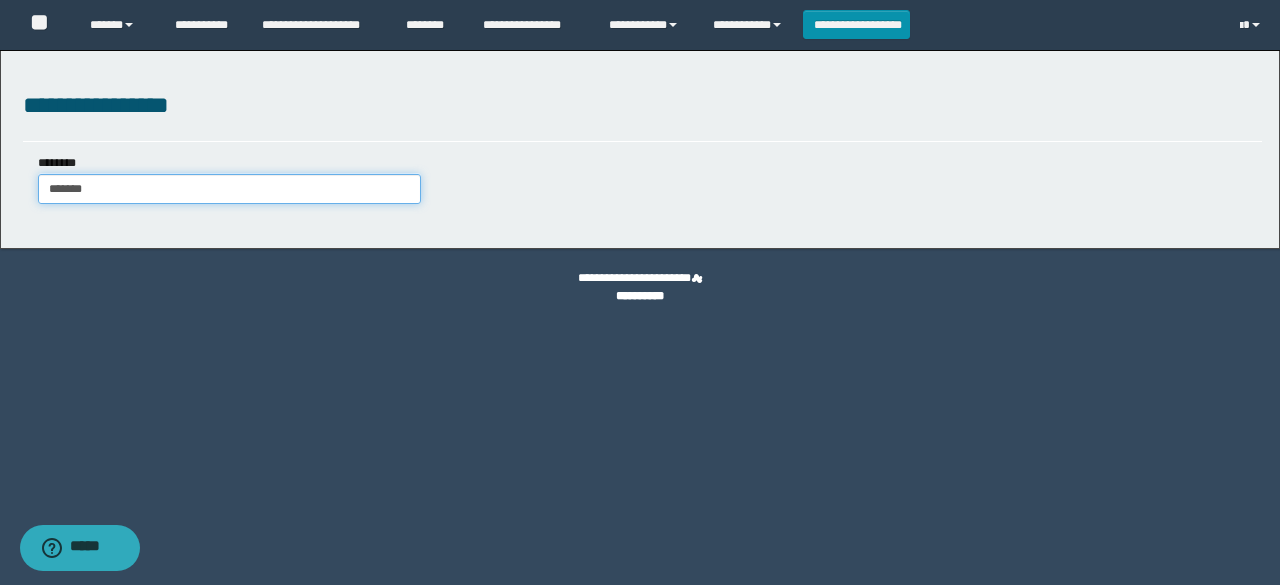type on "********" 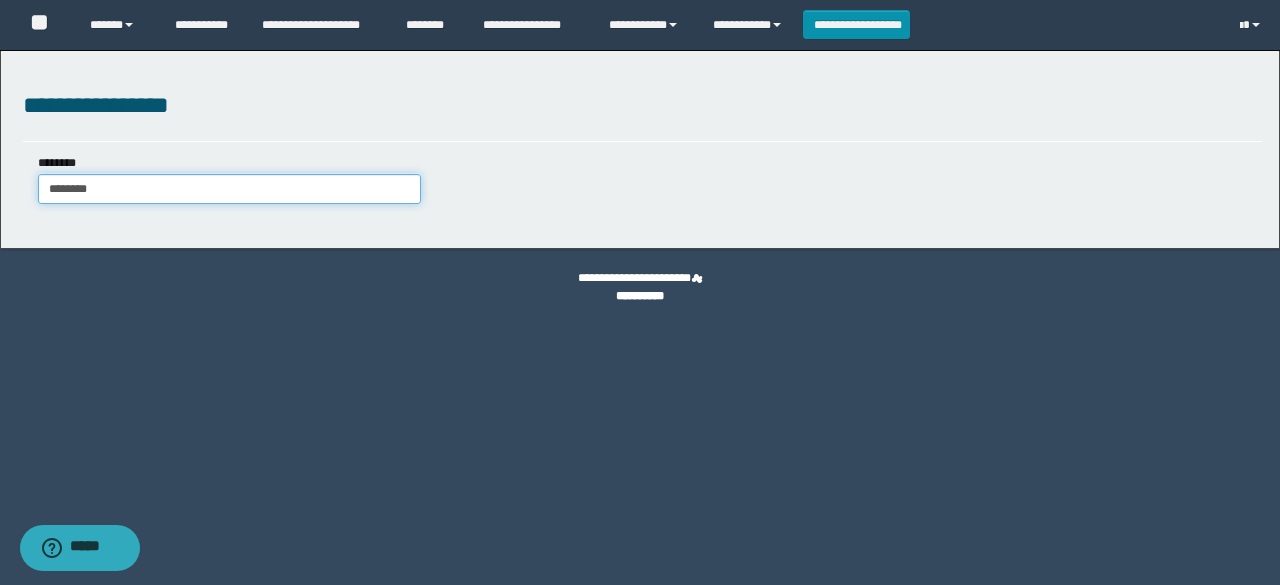 type on "********" 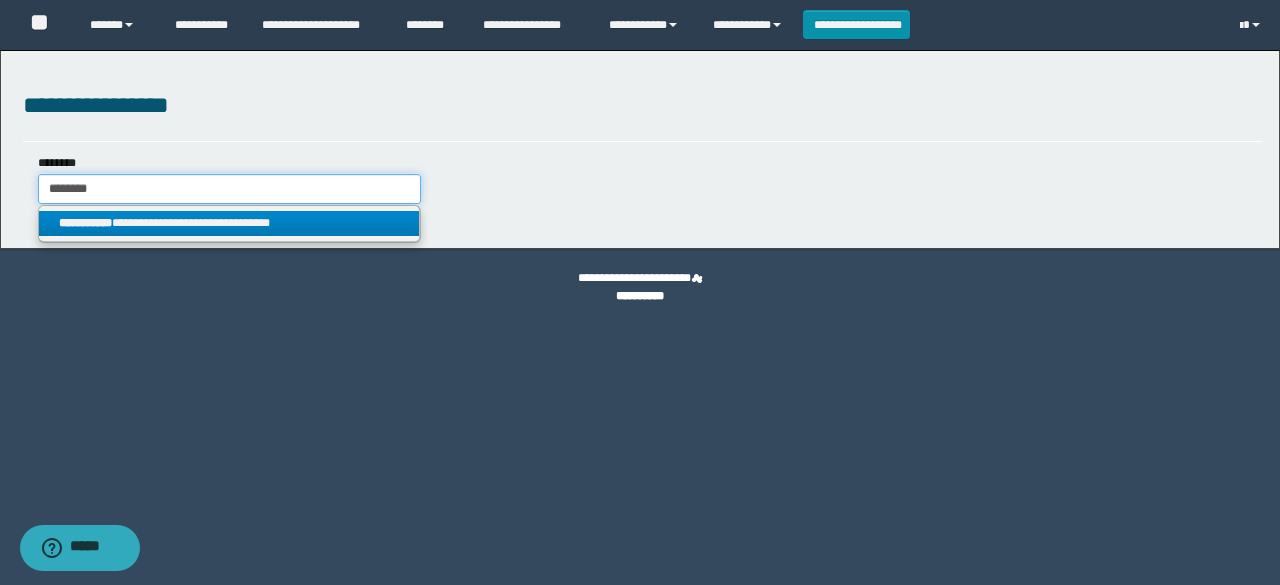 type on "********" 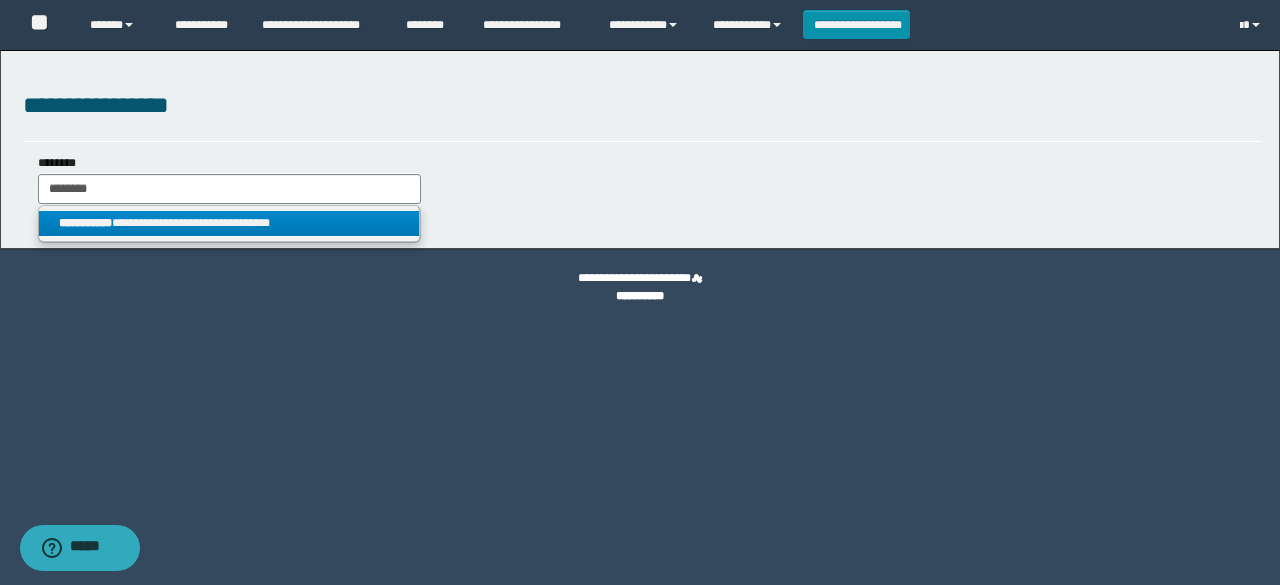 click on "**********" at bounding box center (229, 223) 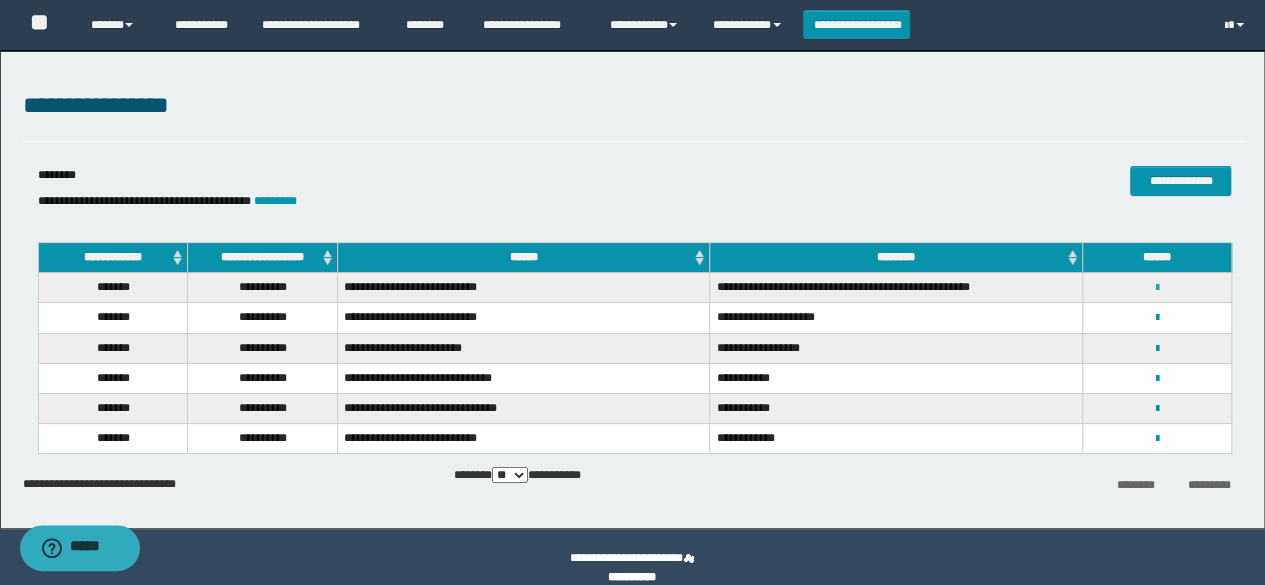 click at bounding box center (1157, 288) 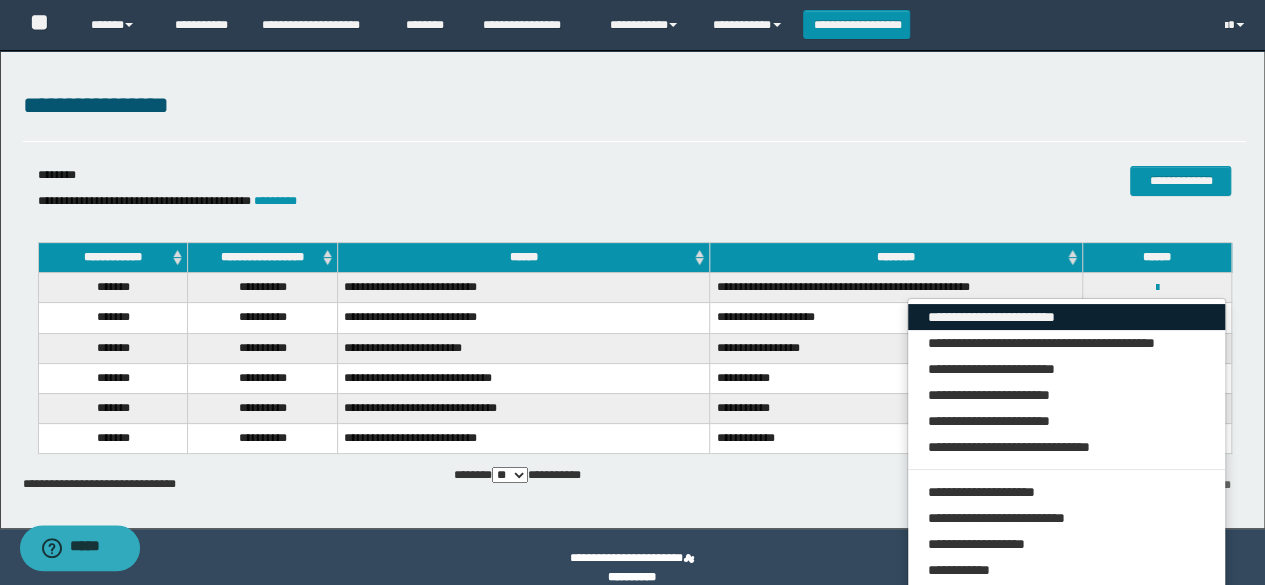click on "**********" at bounding box center [1067, 317] 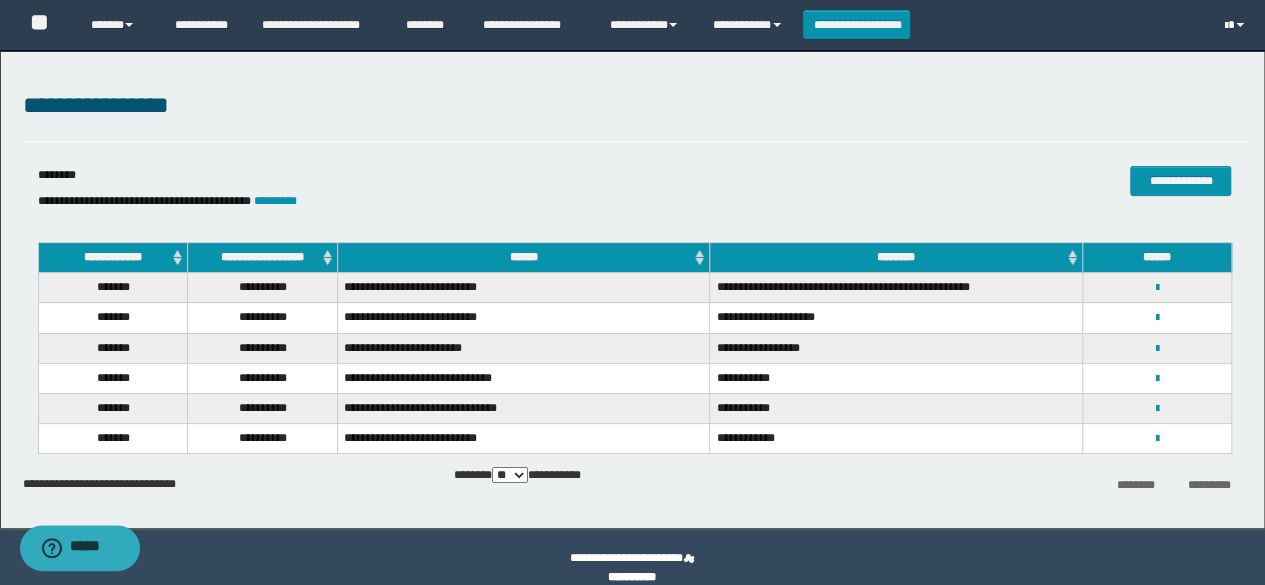 click at bounding box center [1236, 25] 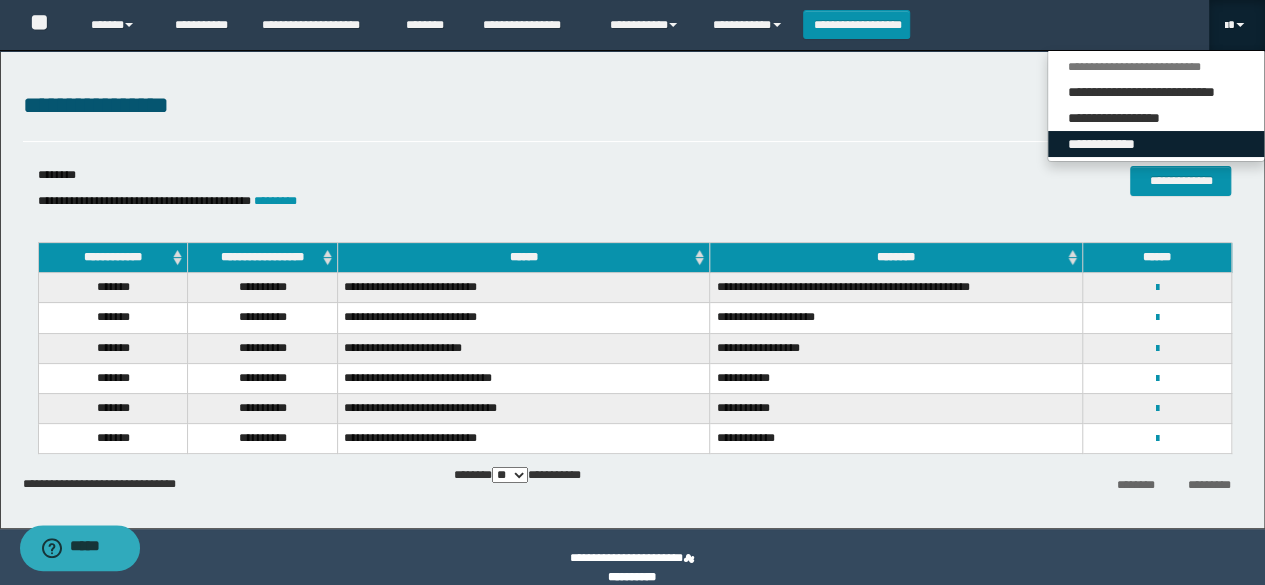 click on "**********" at bounding box center [1156, 144] 